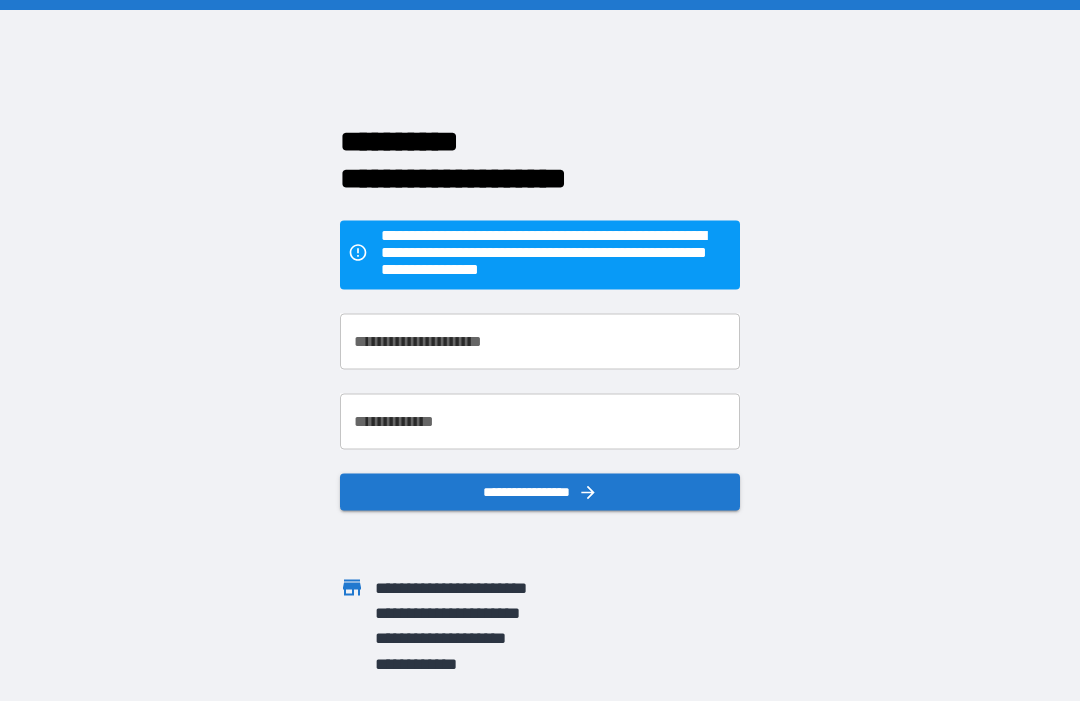 scroll, scrollTop: 0, scrollLeft: 0, axis: both 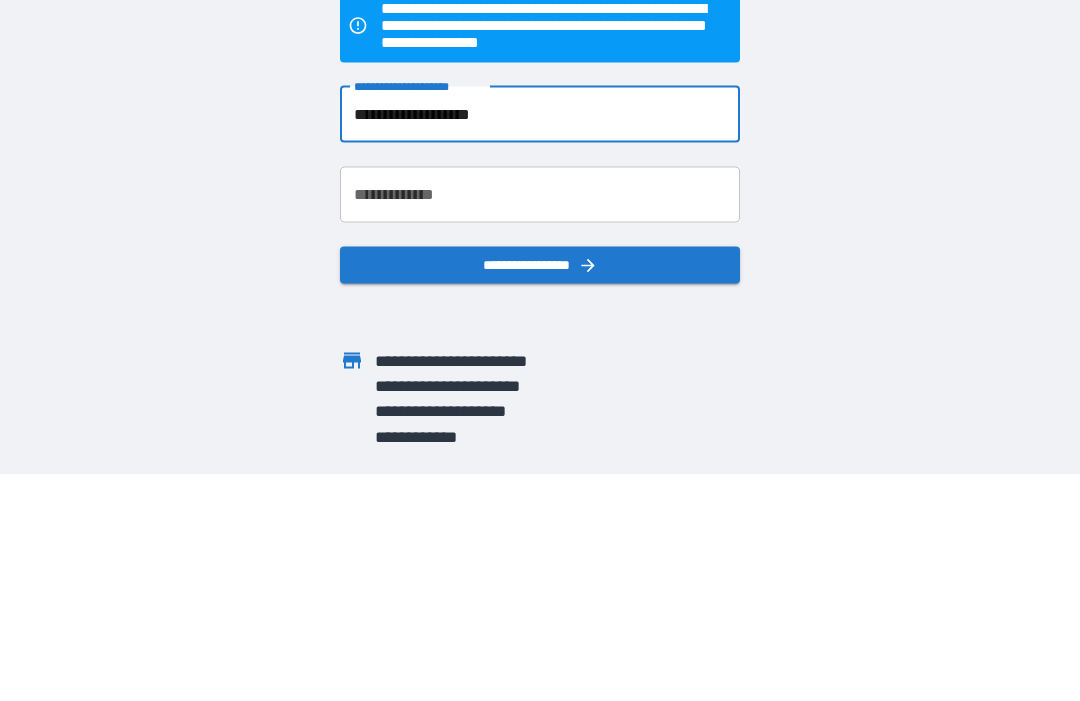 type on "**********" 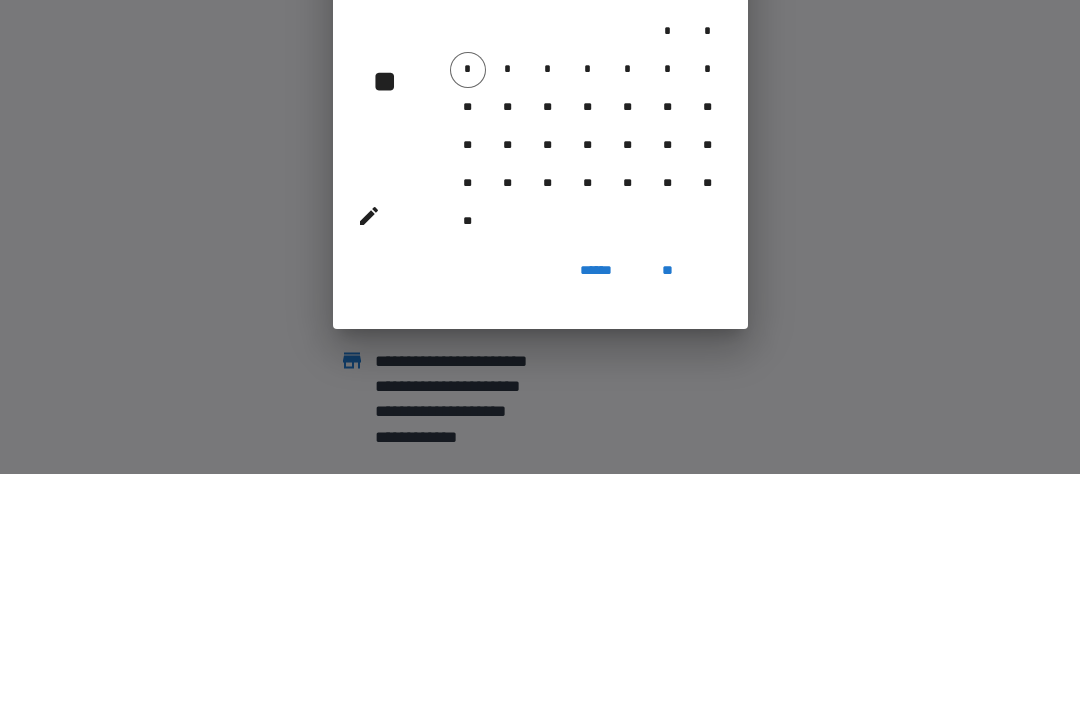 scroll, scrollTop: 67, scrollLeft: 0, axis: vertical 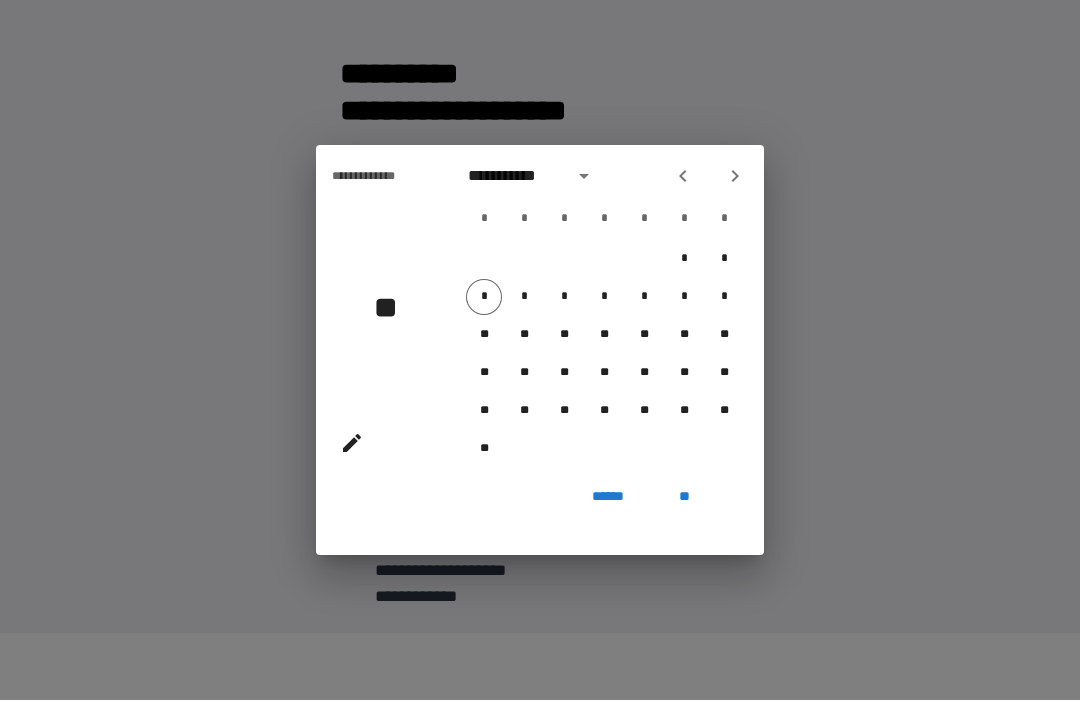 click 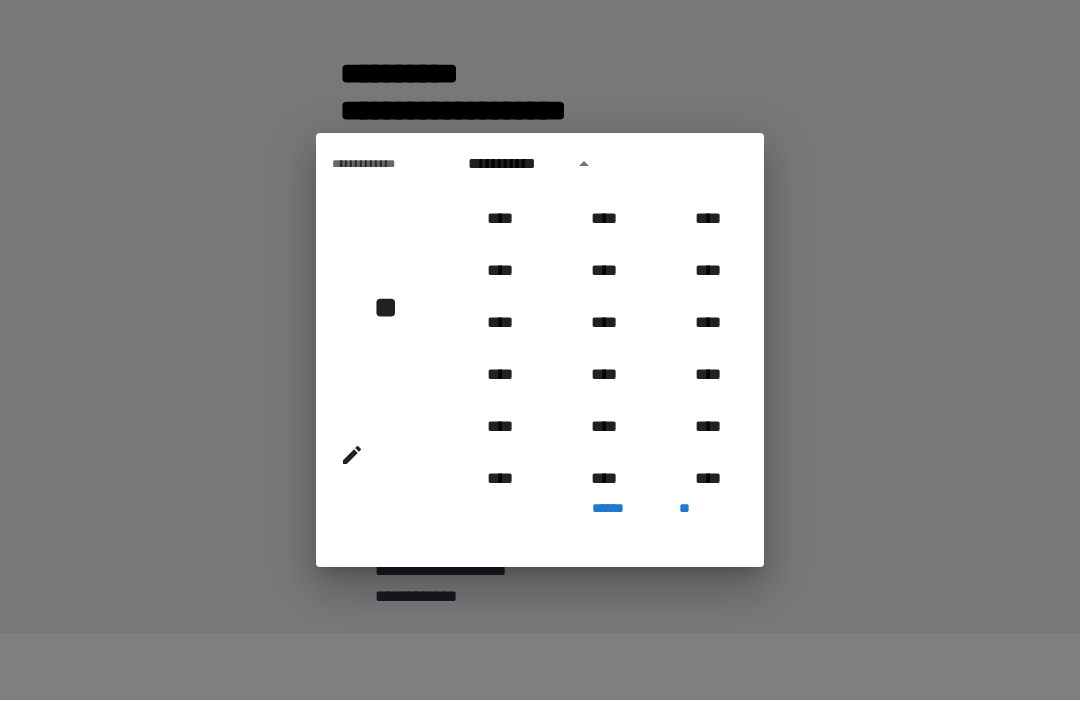 scroll, scrollTop: 962, scrollLeft: 0, axis: vertical 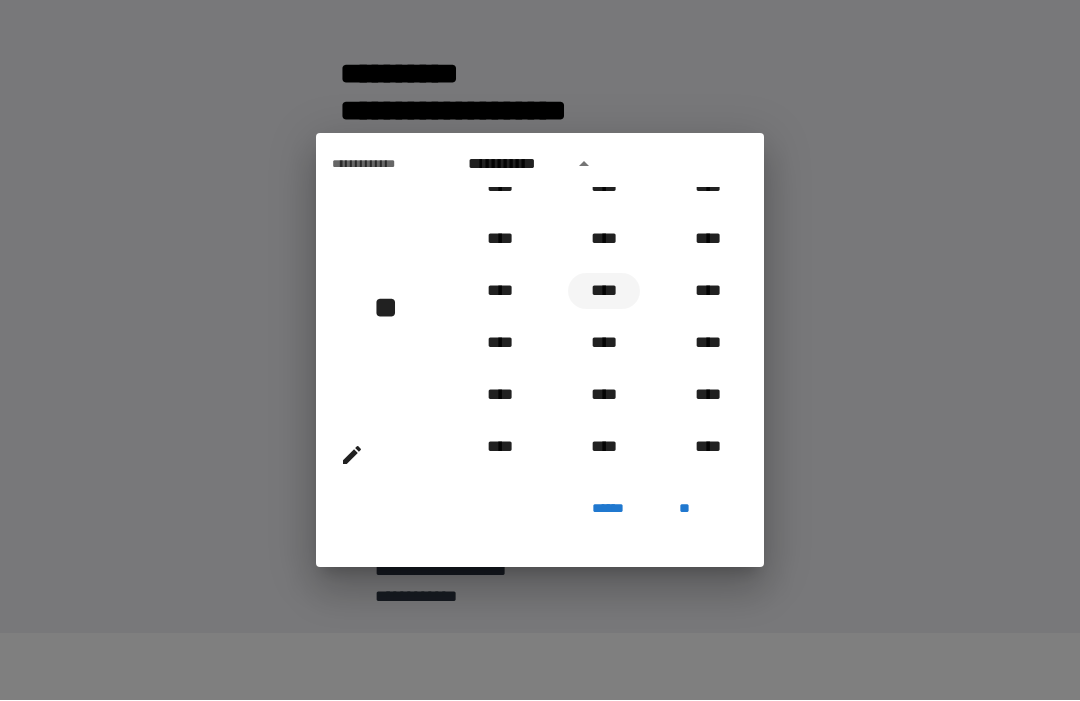 click on "****" at bounding box center [604, 292] 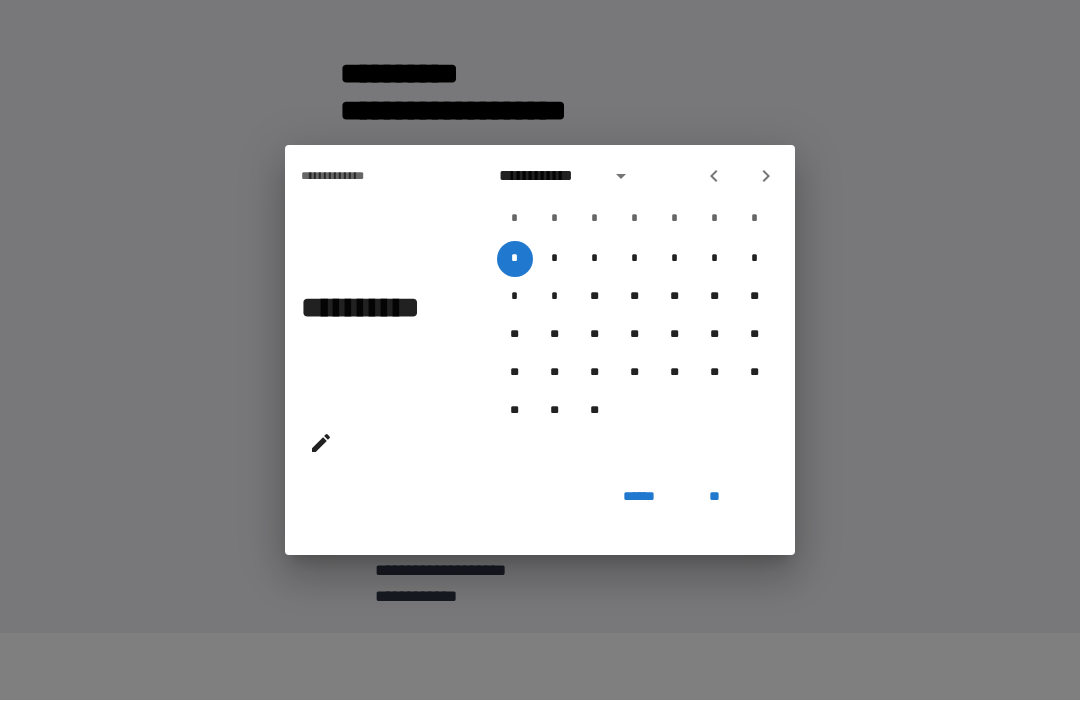 click on "**********" at bounding box center (549, 177) 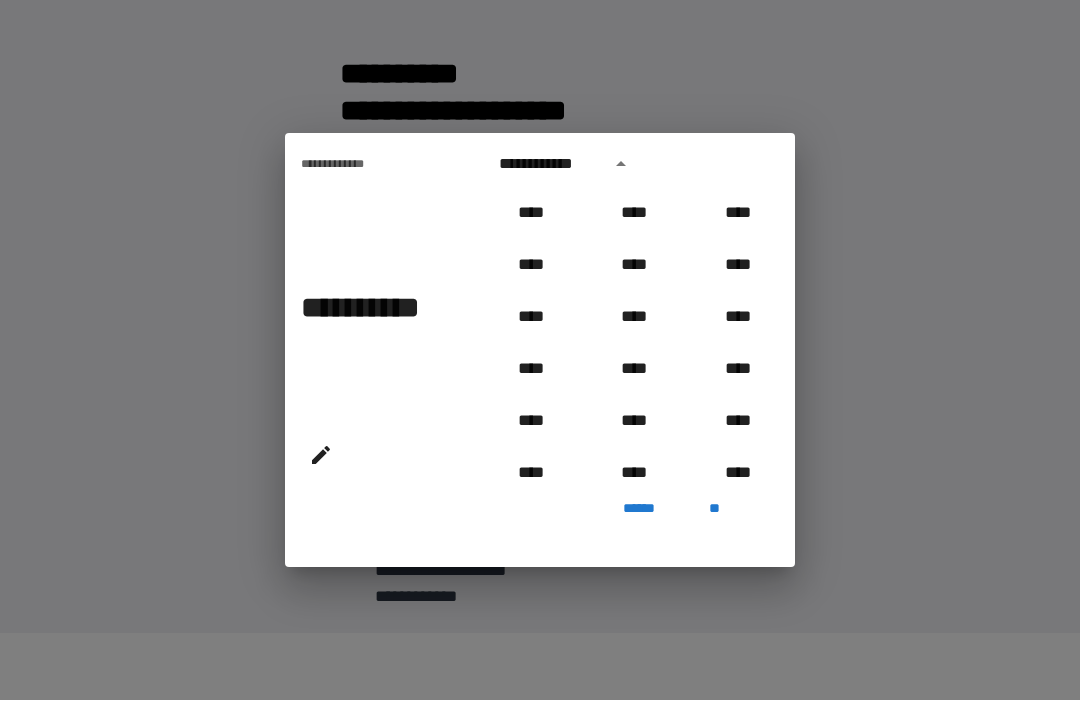 scroll, scrollTop: 914, scrollLeft: 0, axis: vertical 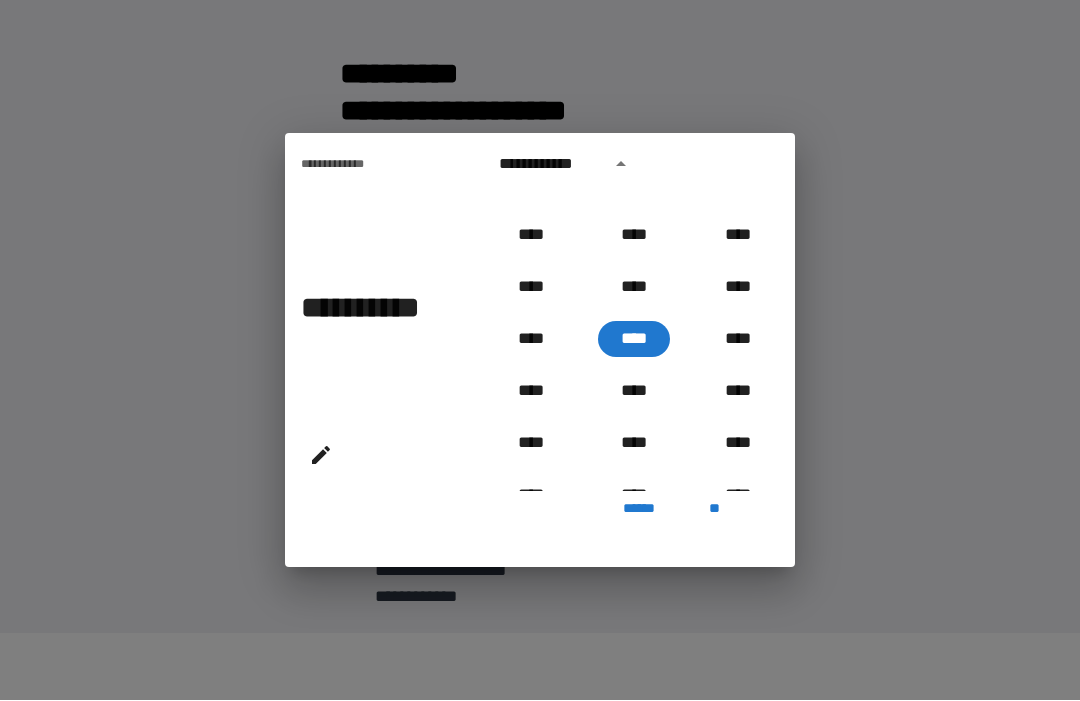 click 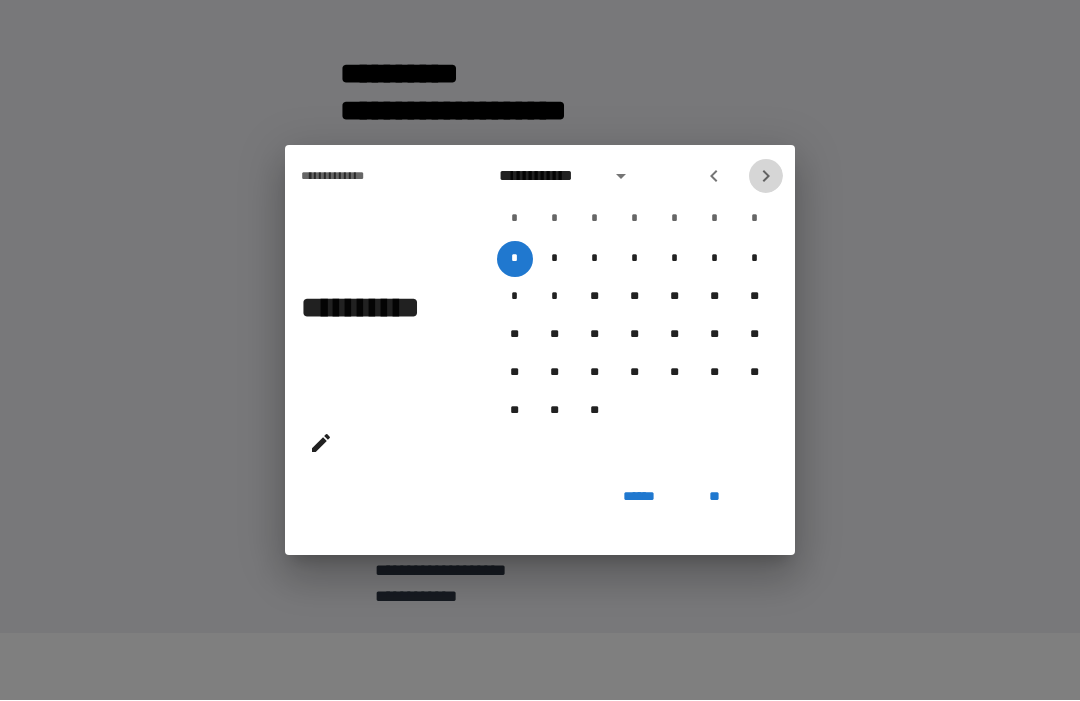 click 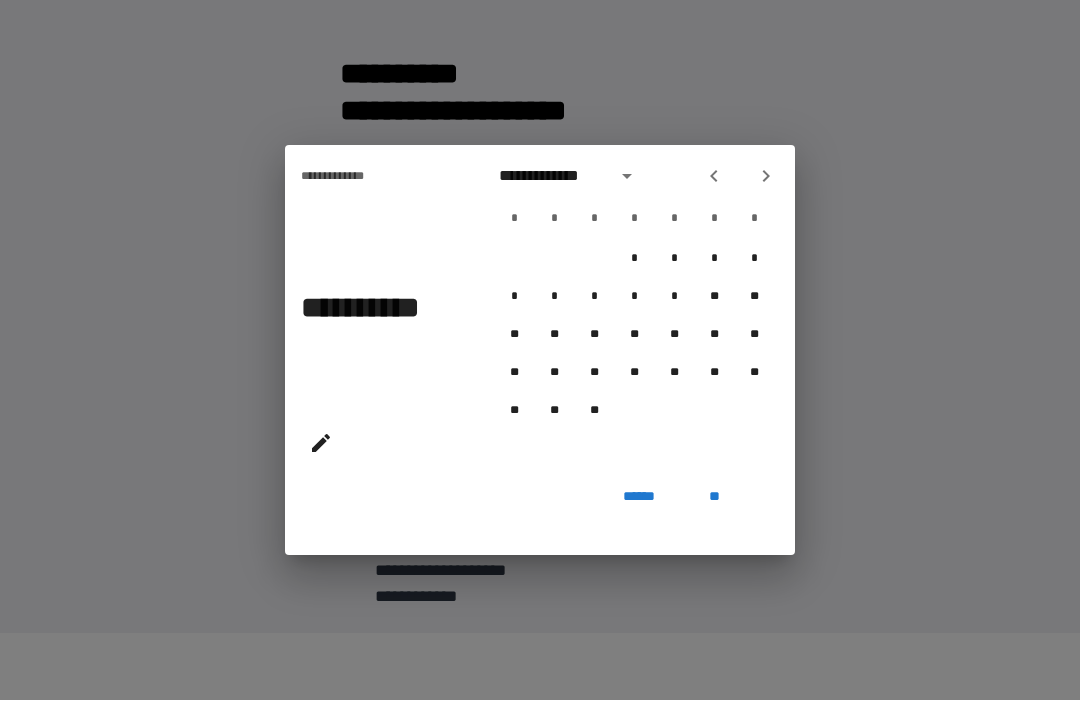 click 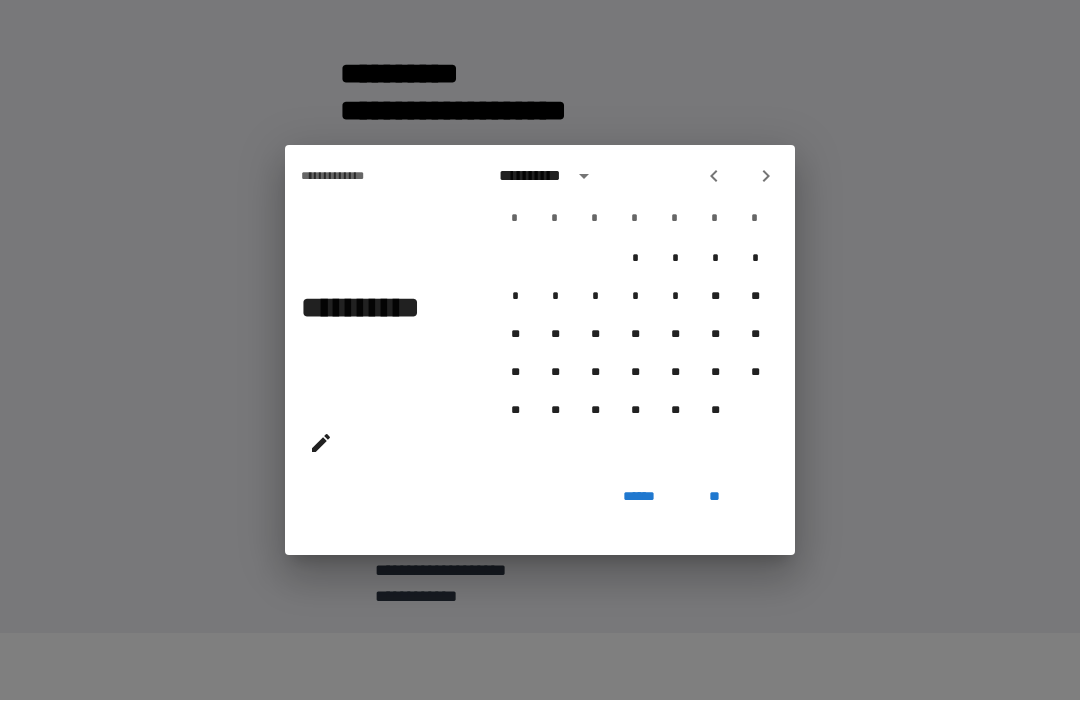 click 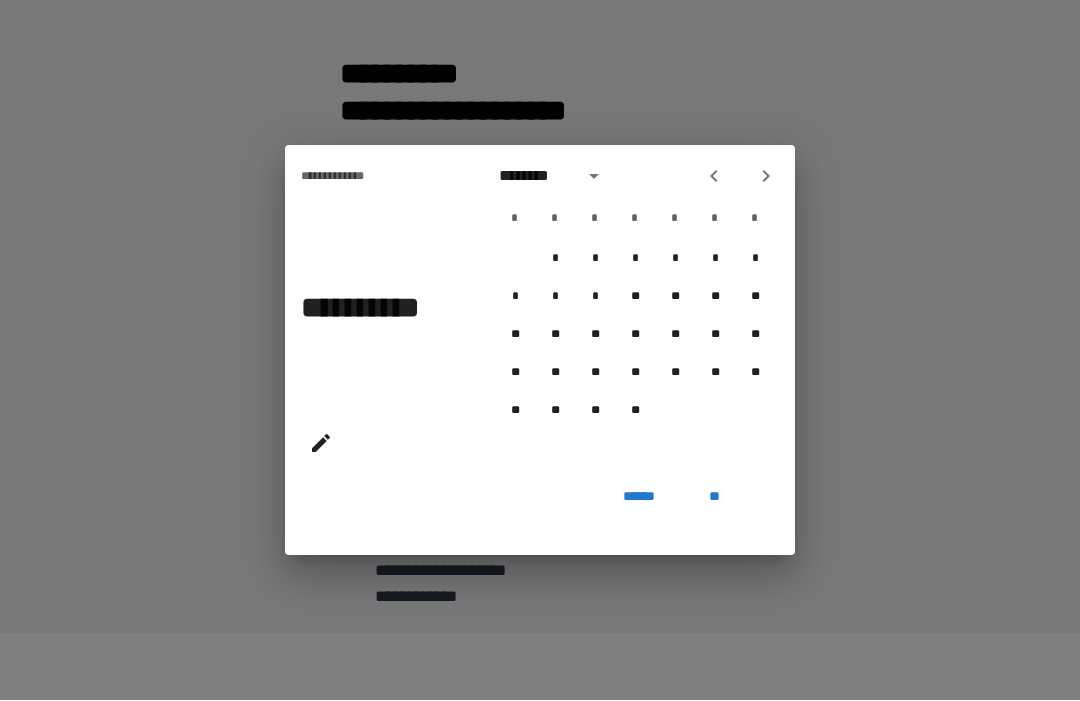 click 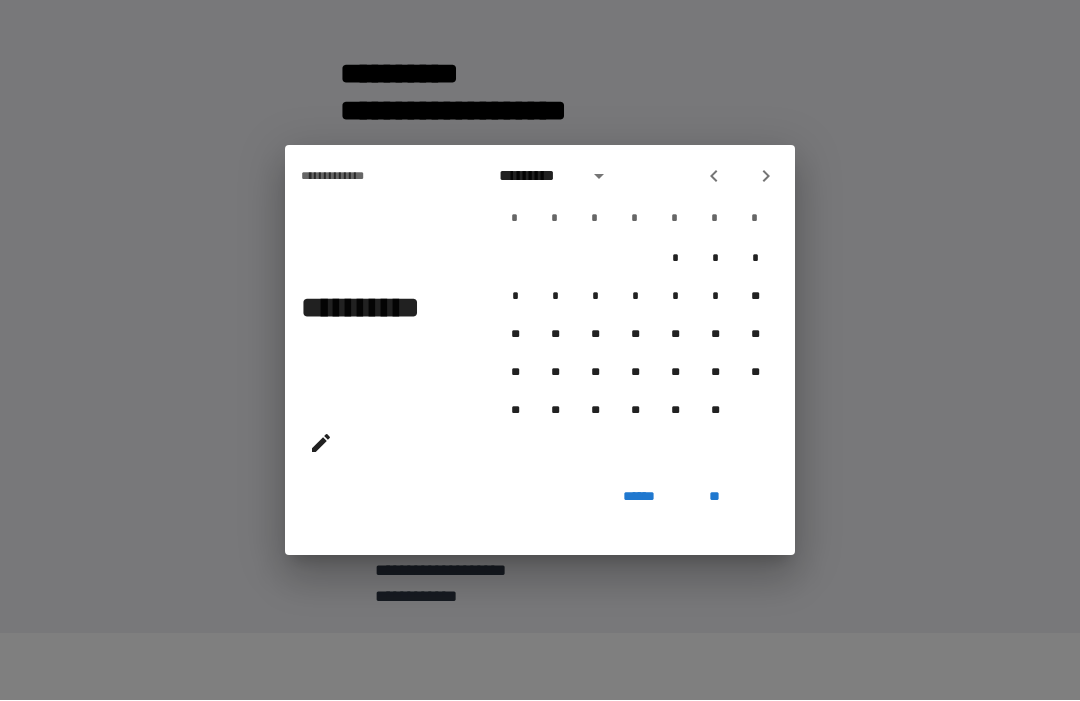 click 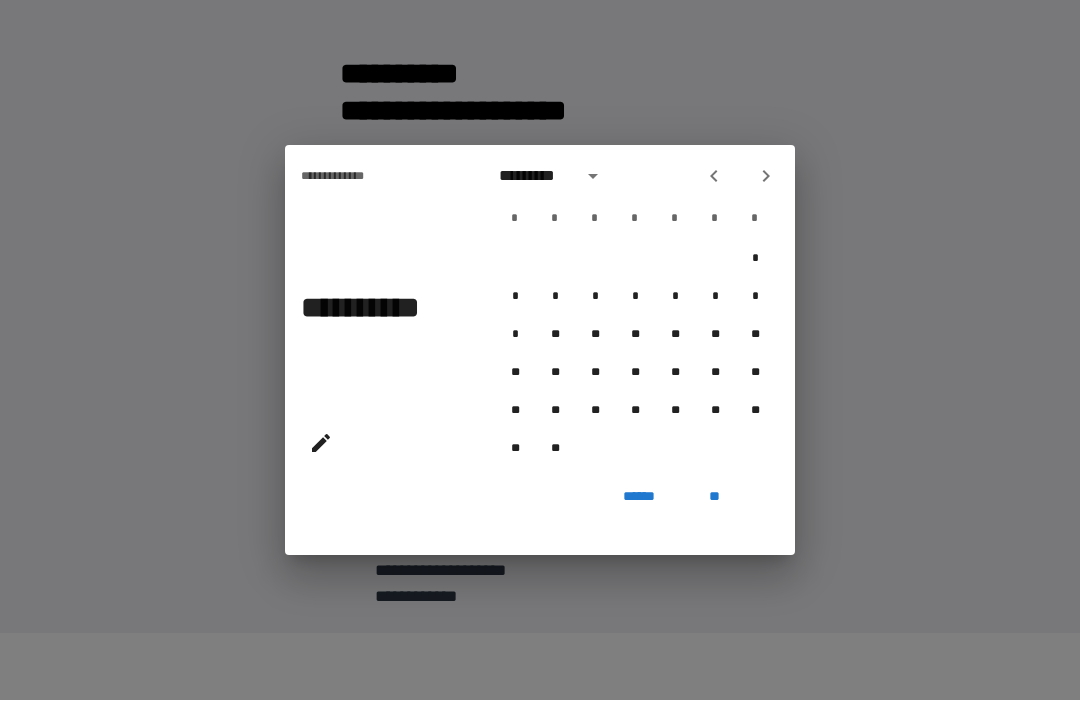 click 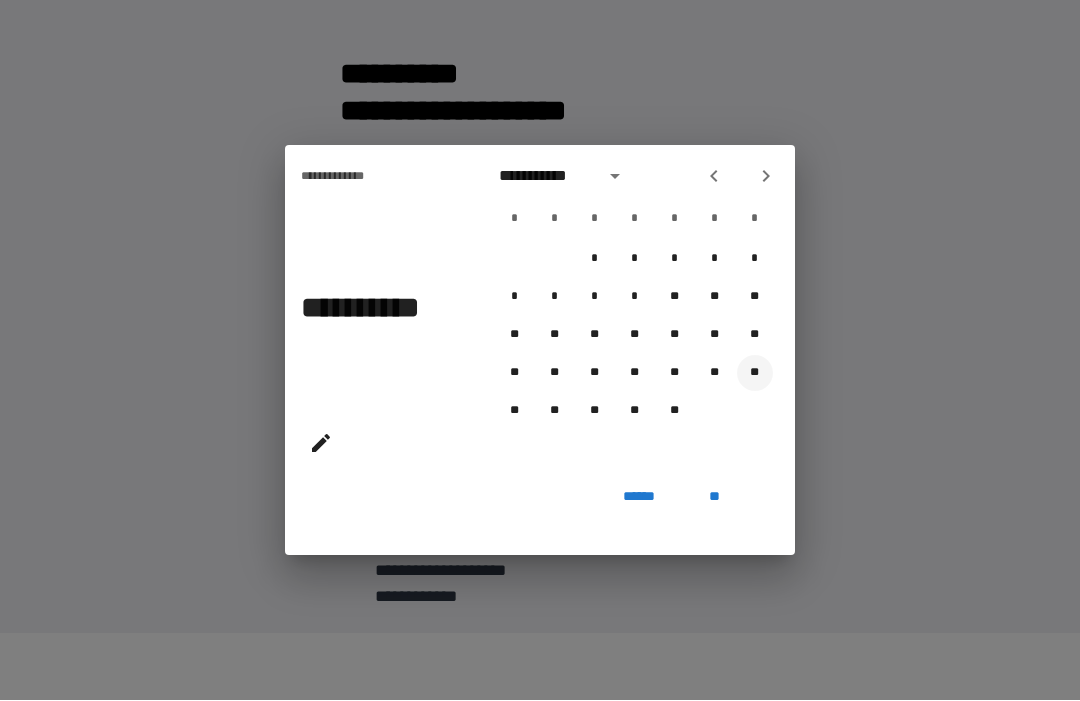 click on "**" at bounding box center (755, 374) 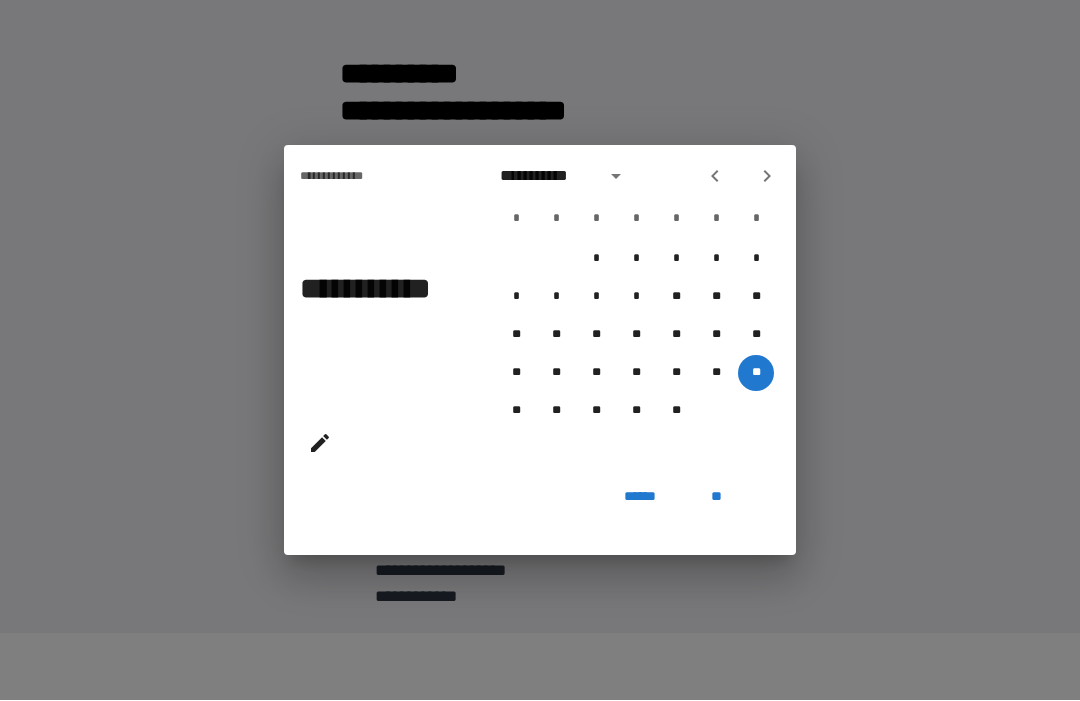 click on "**" at bounding box center (716, 498) 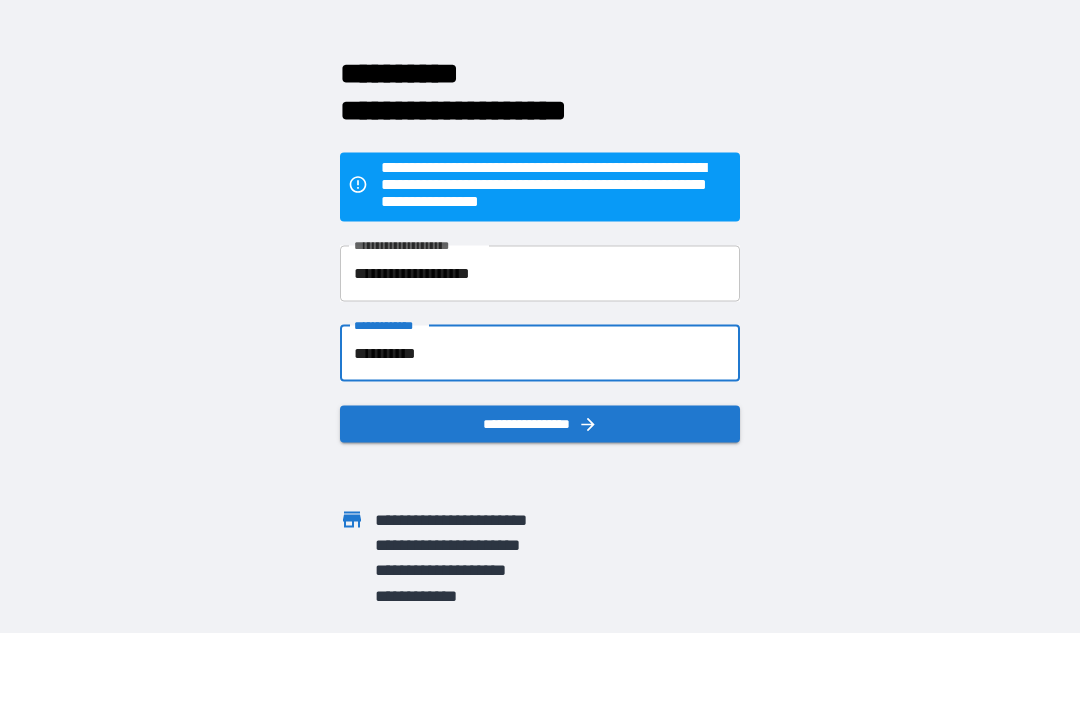 click on "**********" at bounding box center [540, 424] 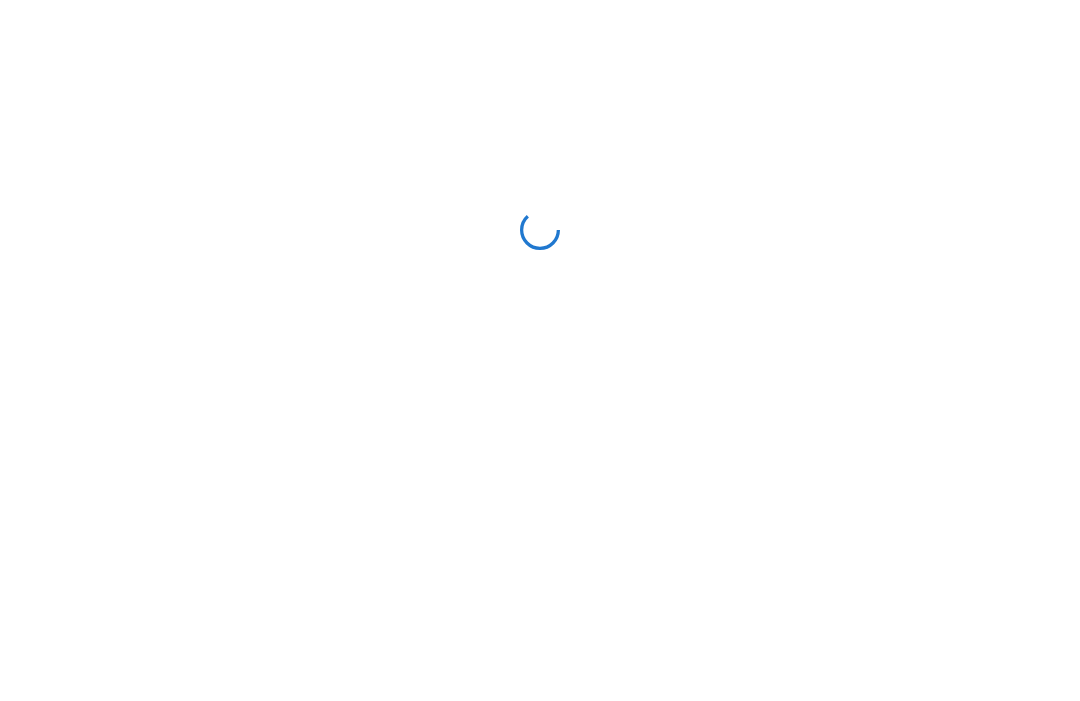 scroll, scrollTop: 0, scrollLeft: 0, axis: both 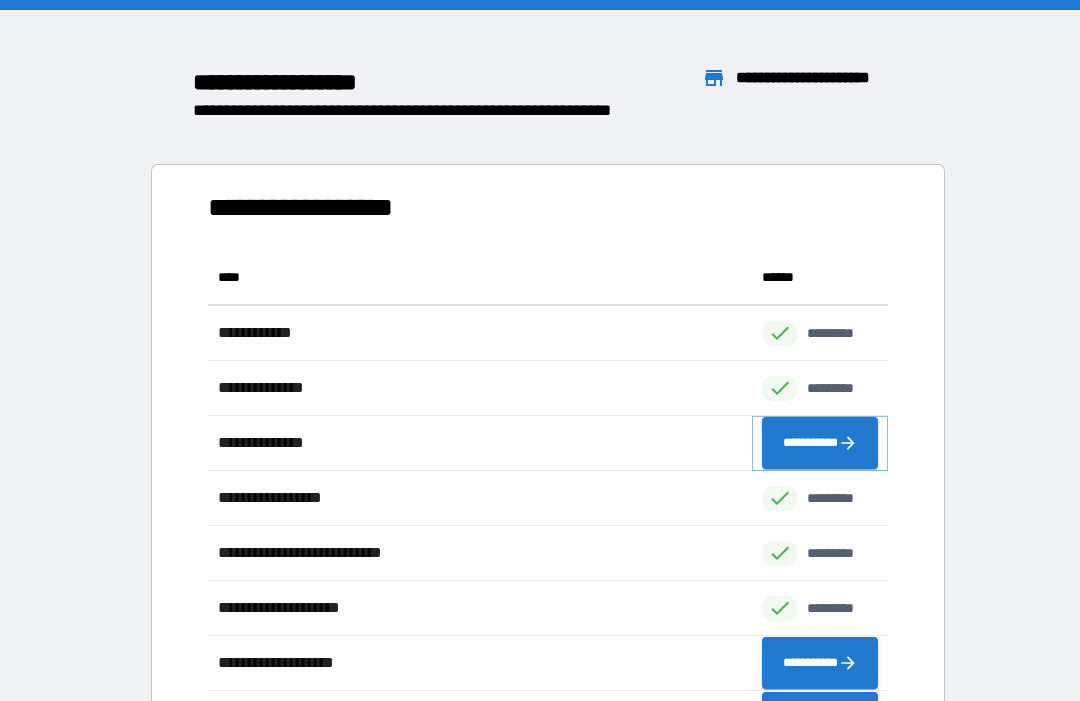 click on "**********" at bounding box center (820, 443) 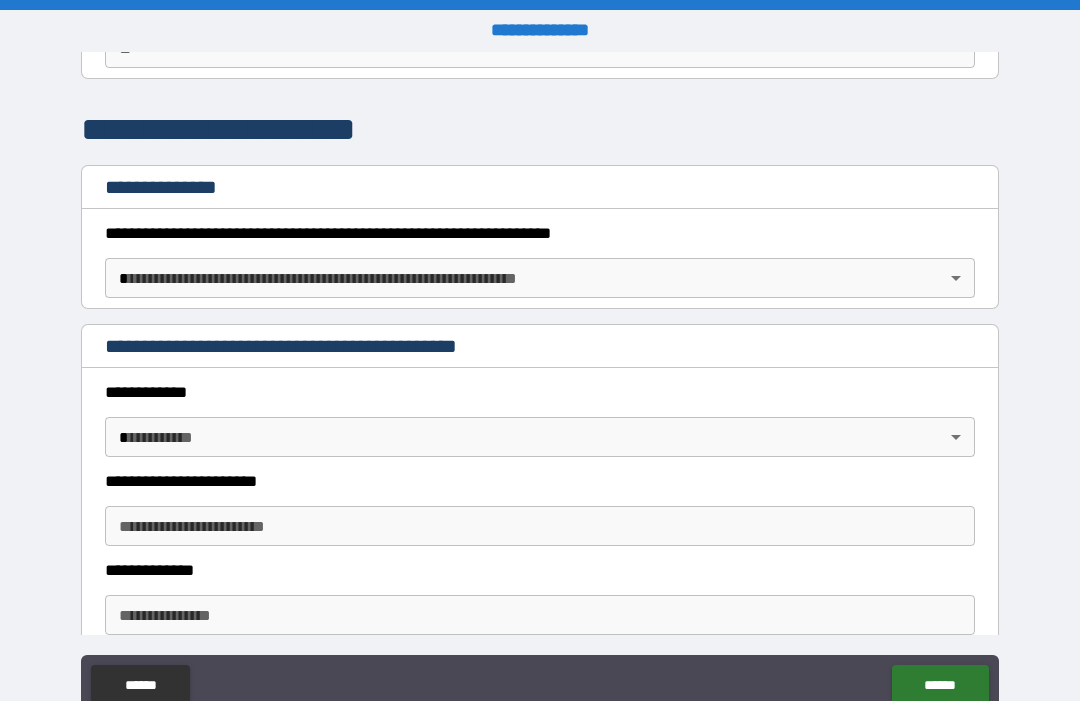 scroll, scrollTop: 237, scrollLeft: 0, axis: vertical 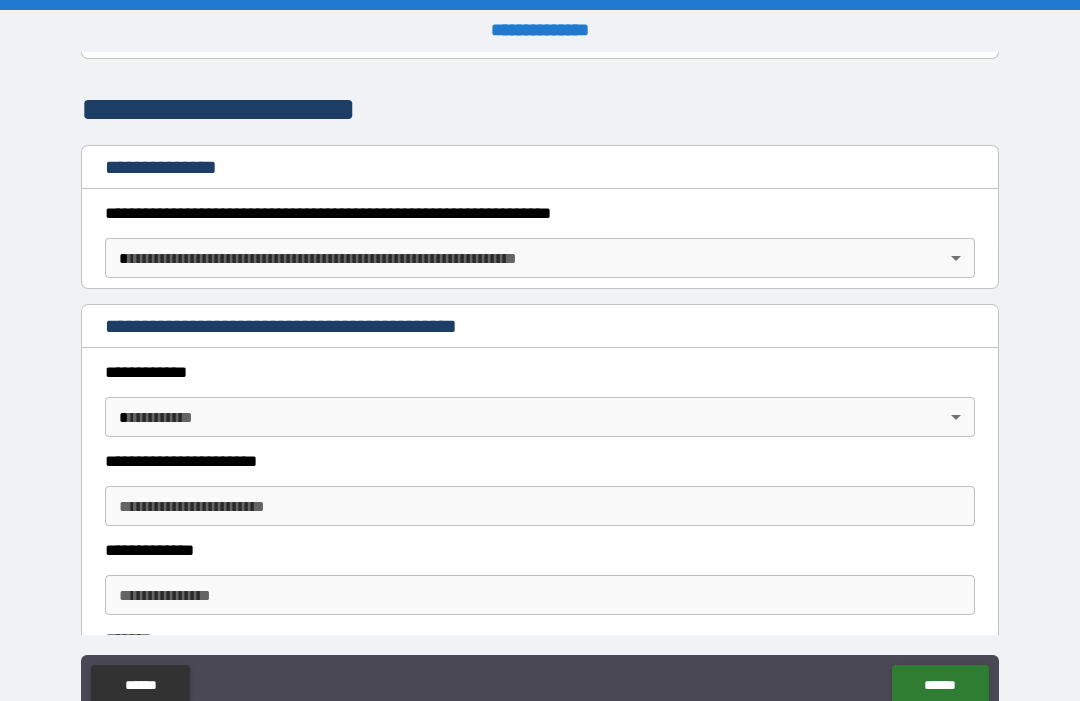 click on "**********" at bounding box center [540, 384] 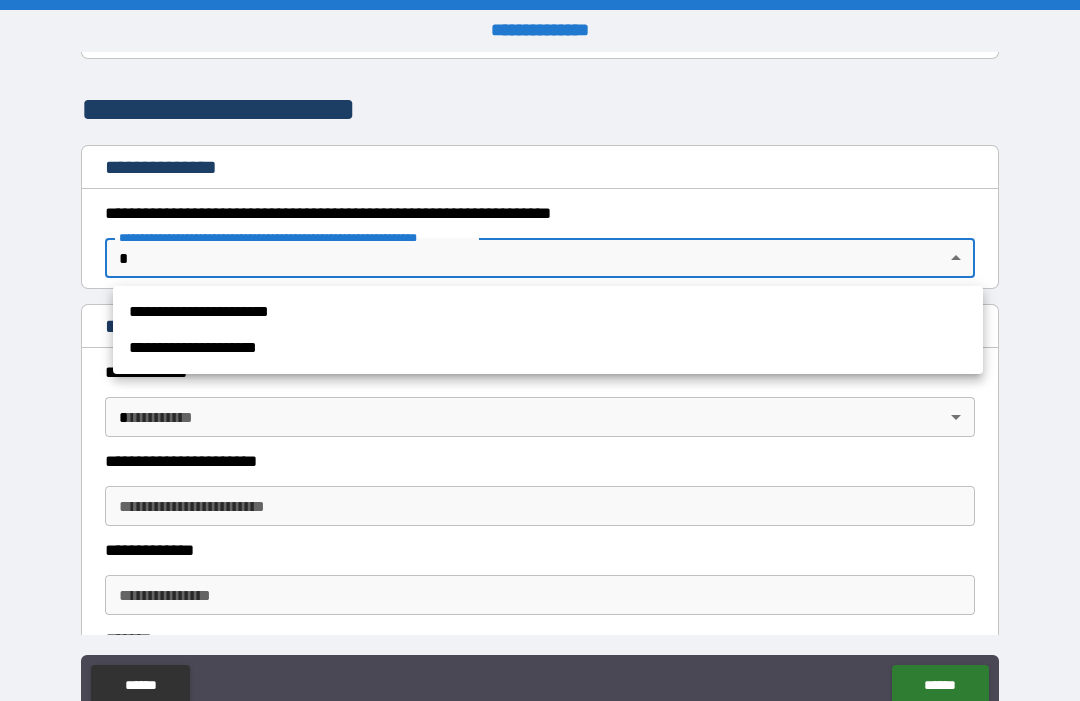 click on "**********" at bounding box center [548, 312] 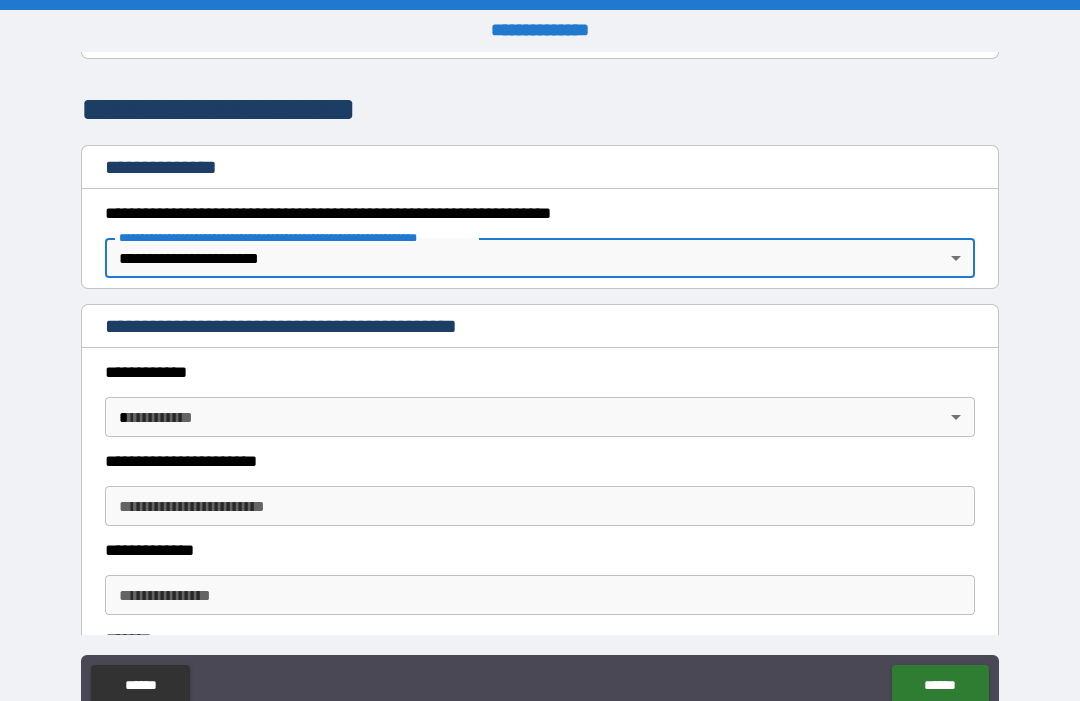 click on "**********" at bounding box center [540, 384] 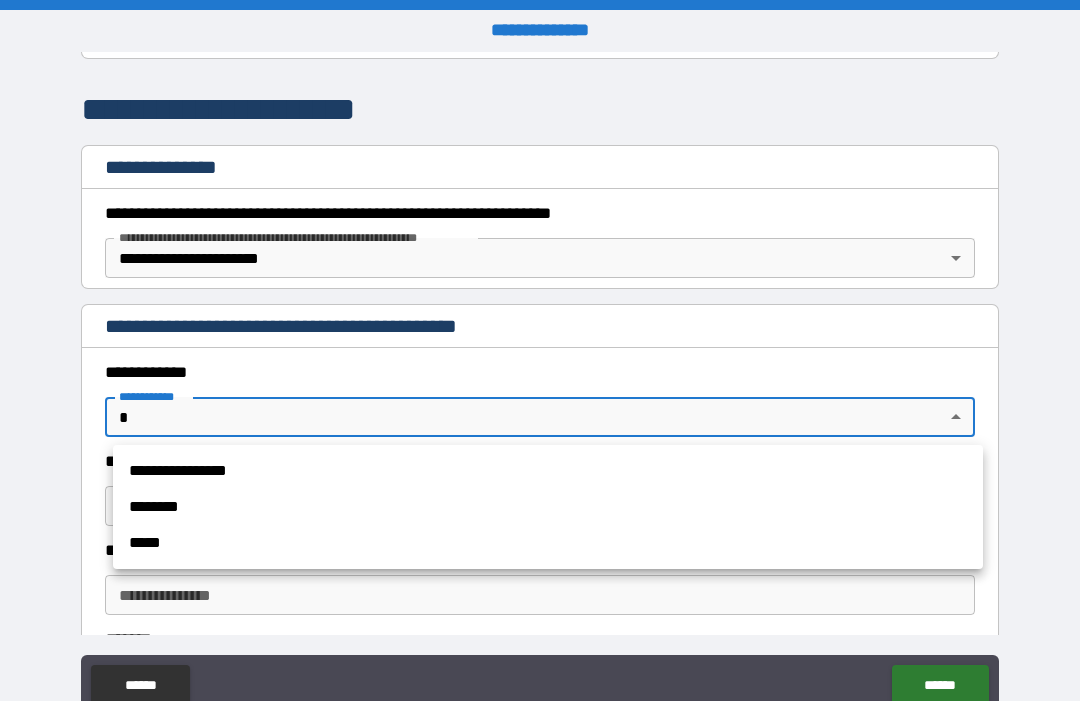 click on "**********" at bounding box center [548, 471] 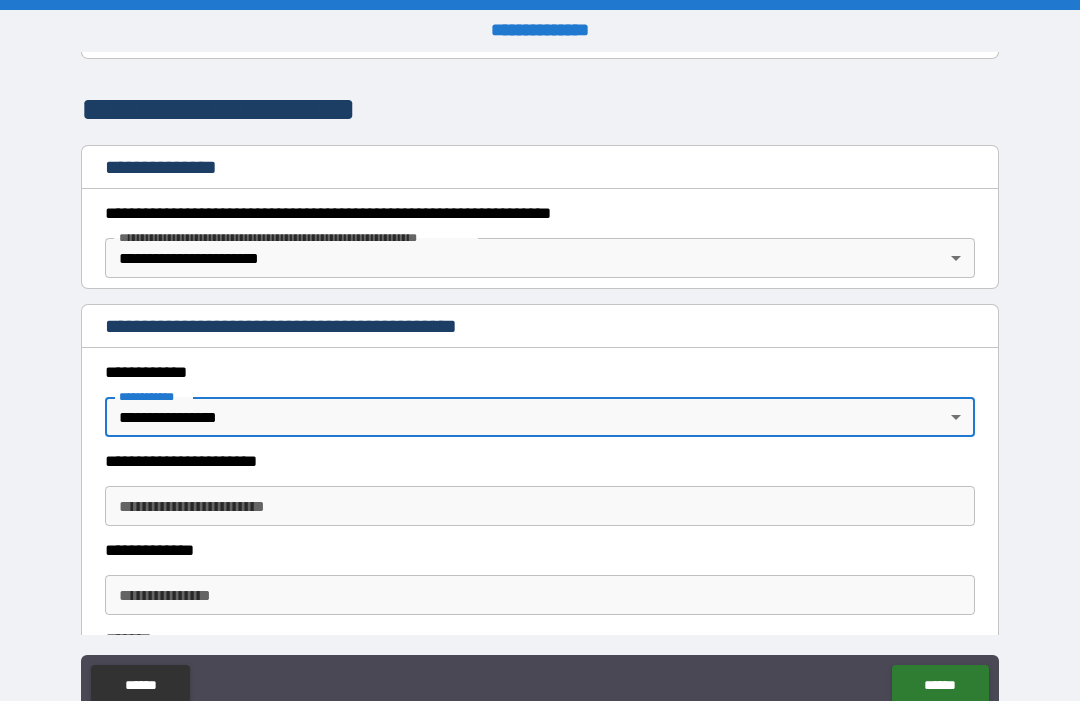 type on "*" 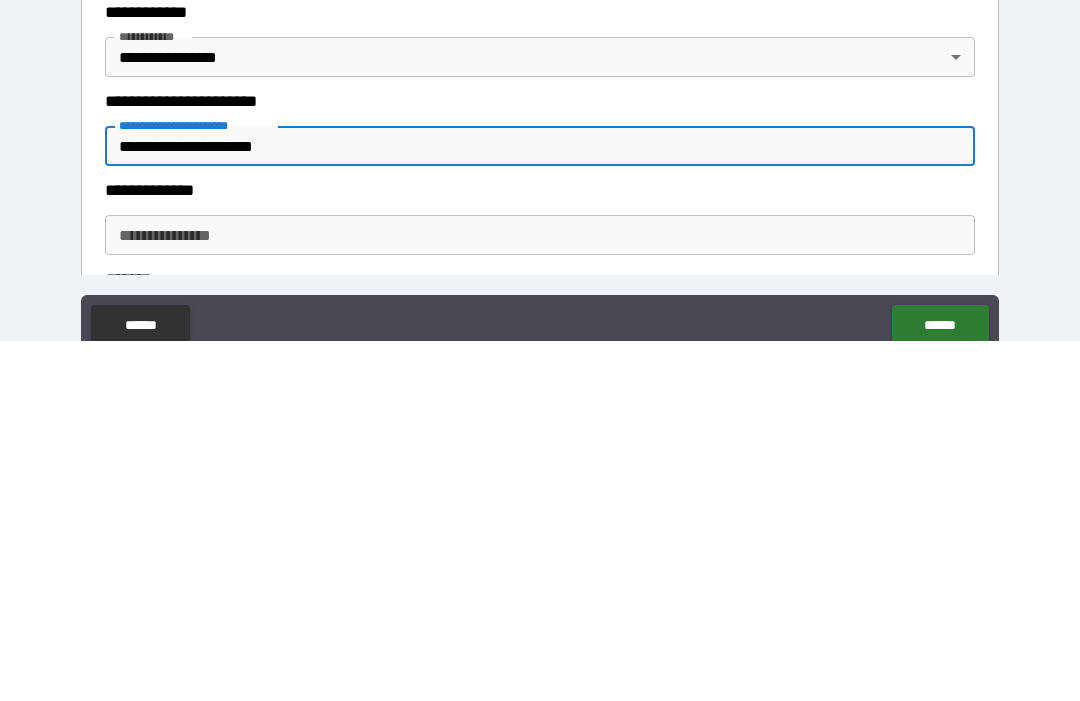 type on "**********" 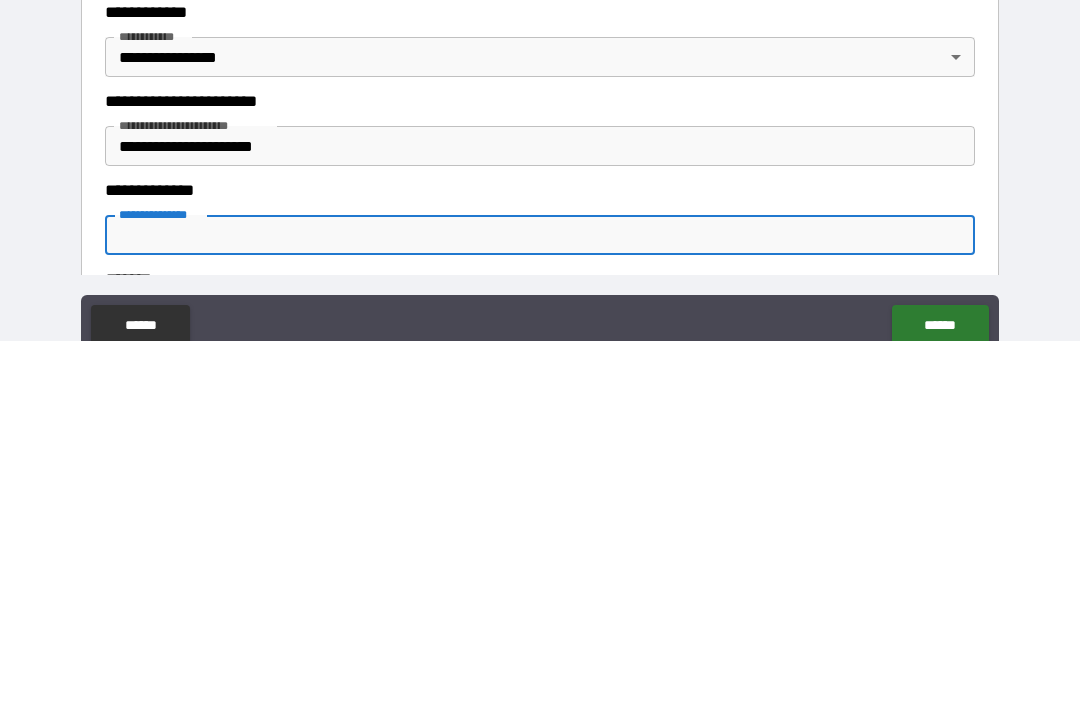 scroll, scrollTop: 40, scrollLeft: 0, axis: vertical 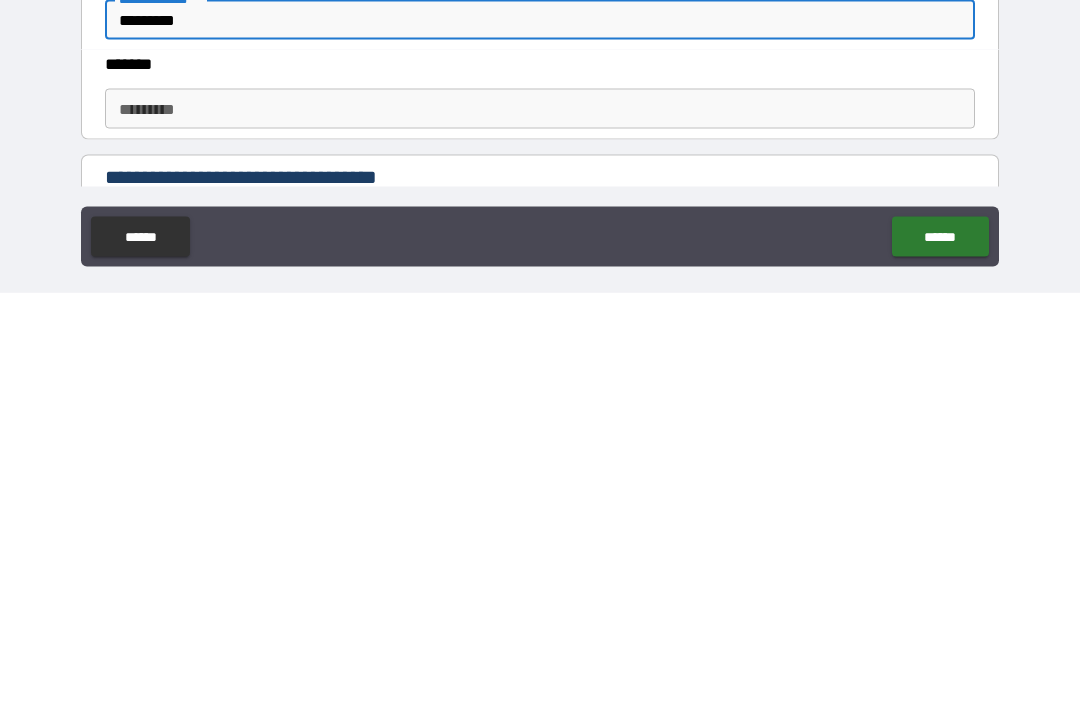type on "*********" 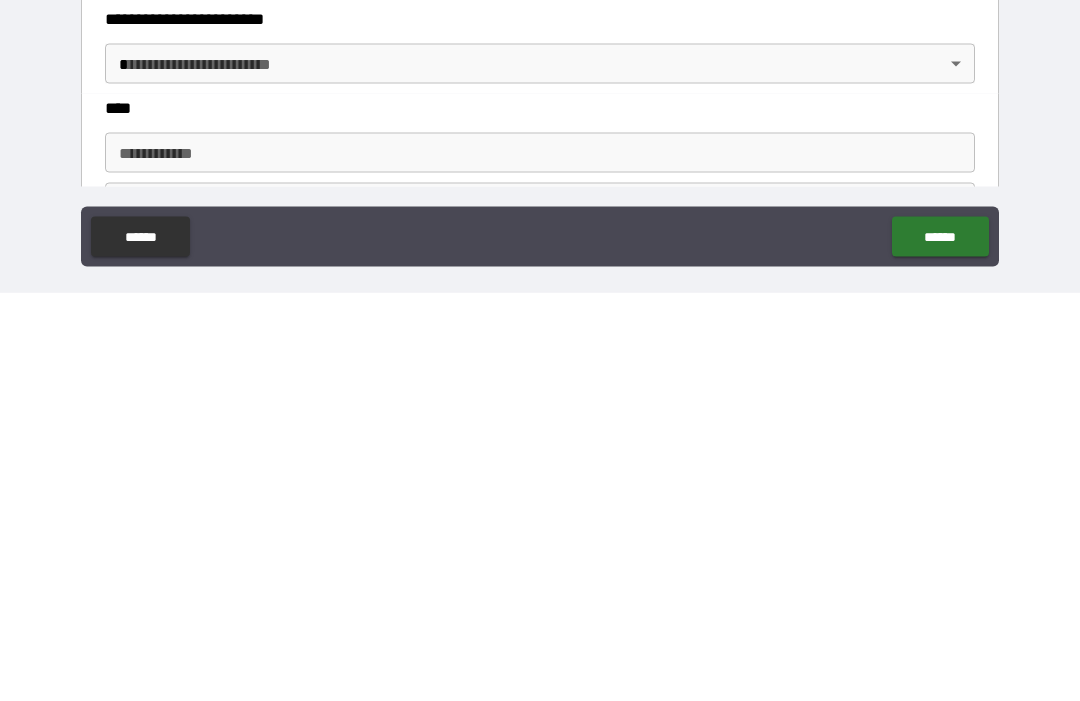scroll, scrollTop: 571, scrollLeft: 0, axis: vertical 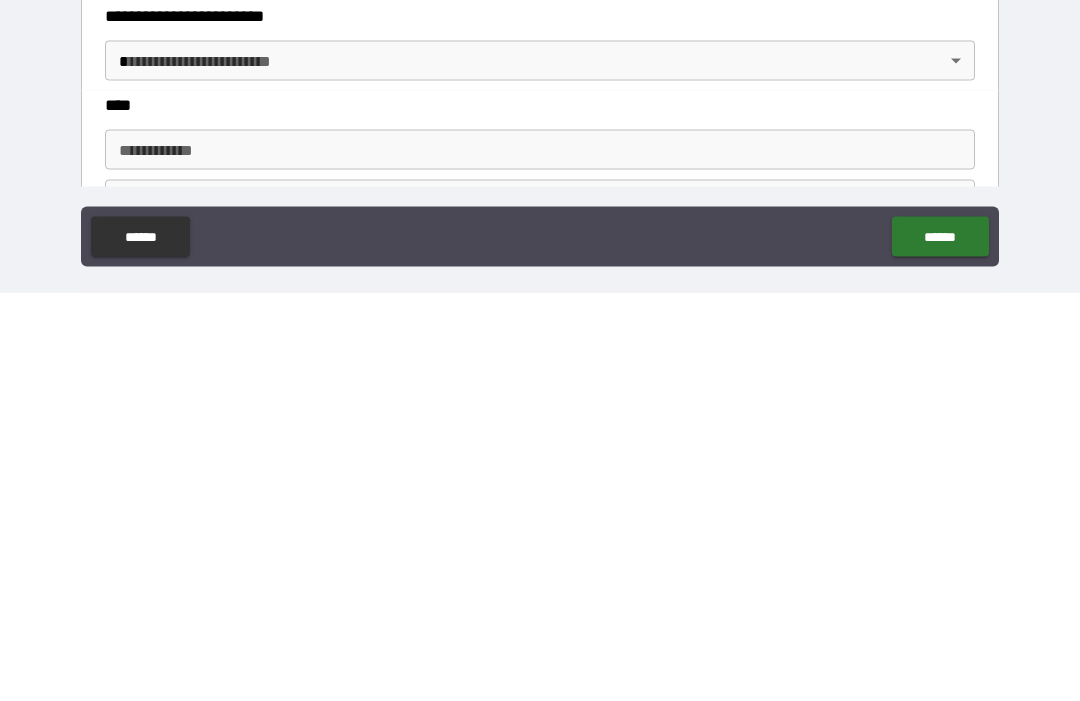 type on "**********" 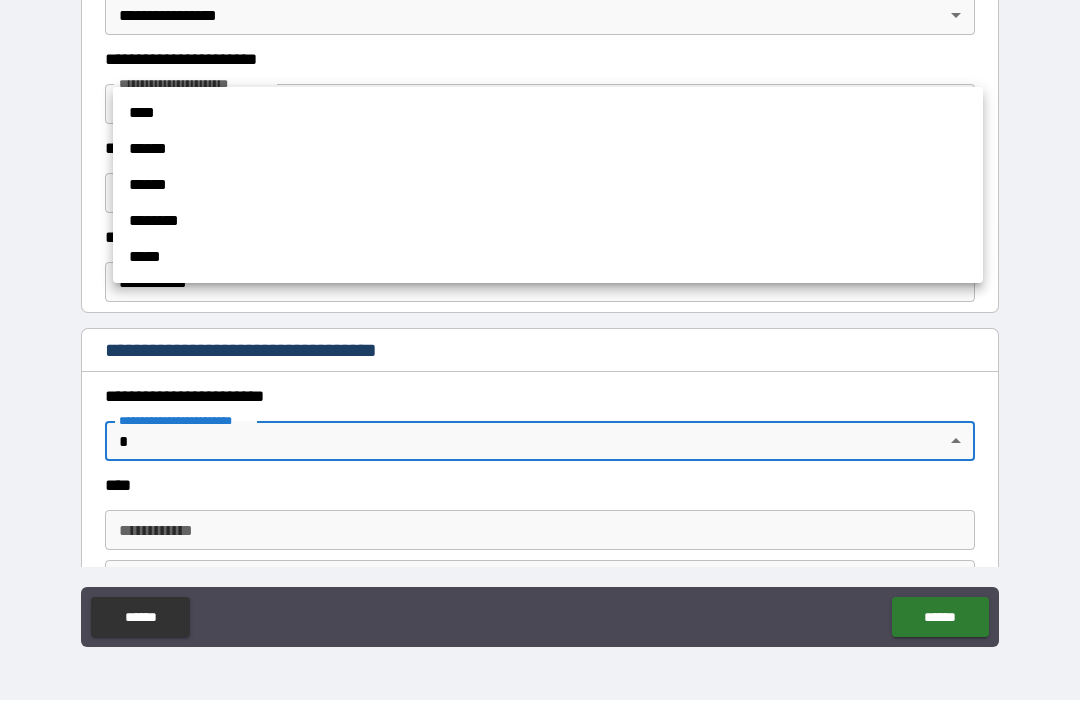 click on "******" at bounding box center [548, 186] 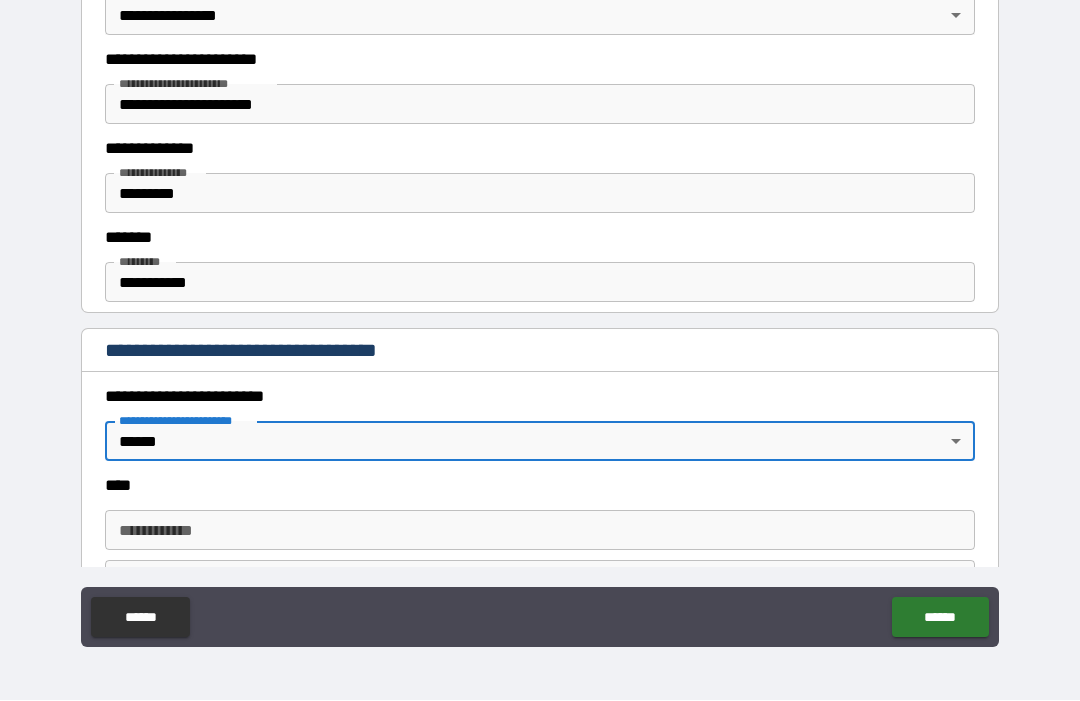 type on "*" 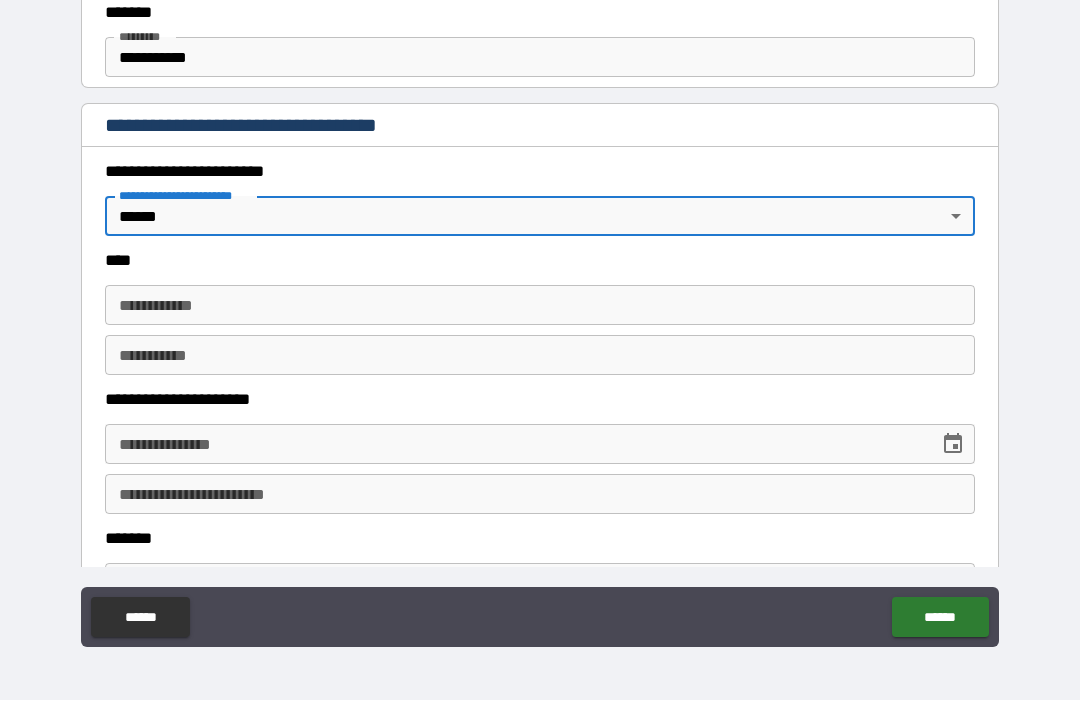 scroll, scrollTop: 802, scrollLeft: 0, axis: vertical 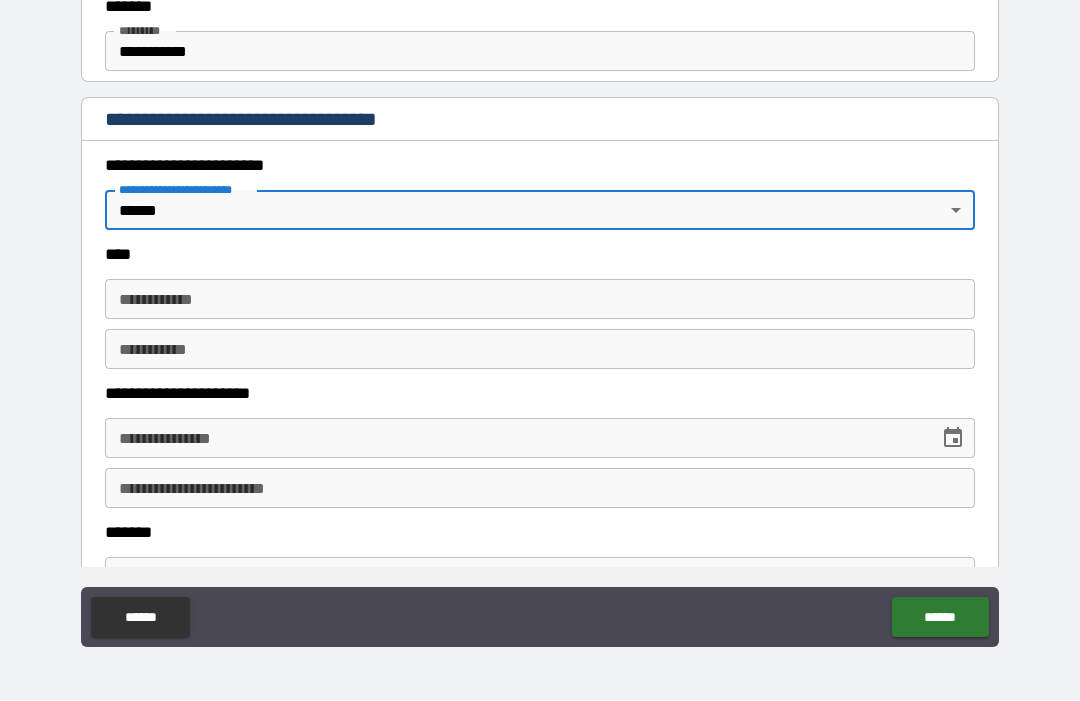 click on "**********" at bounding box center [540, 300] 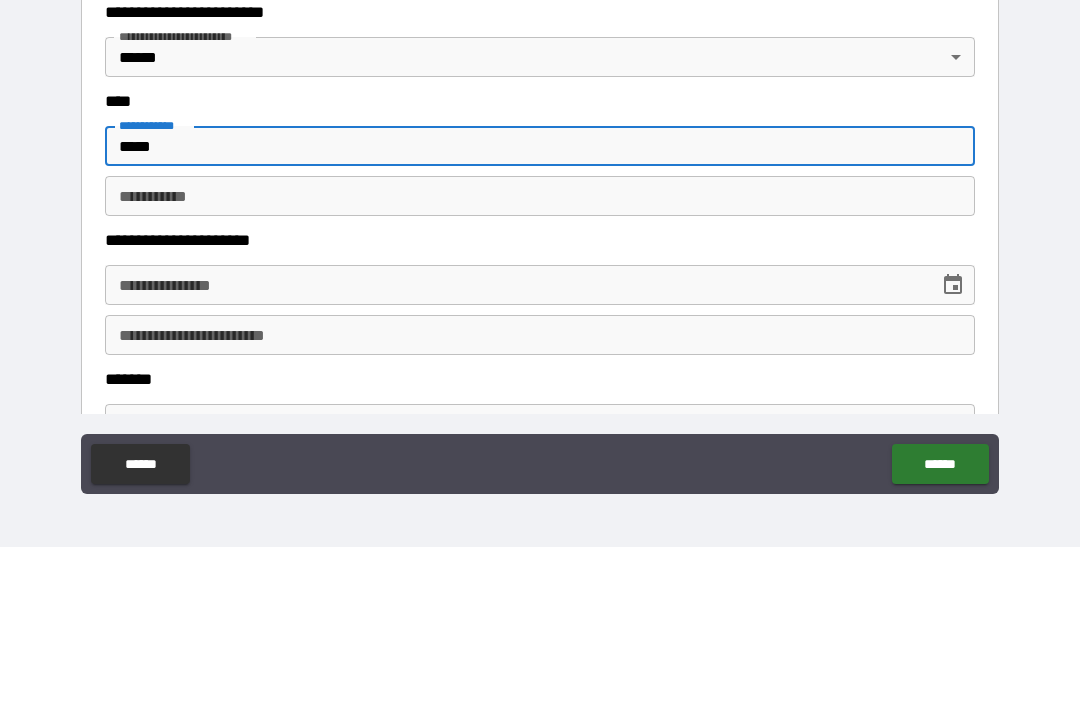 type on "*****" 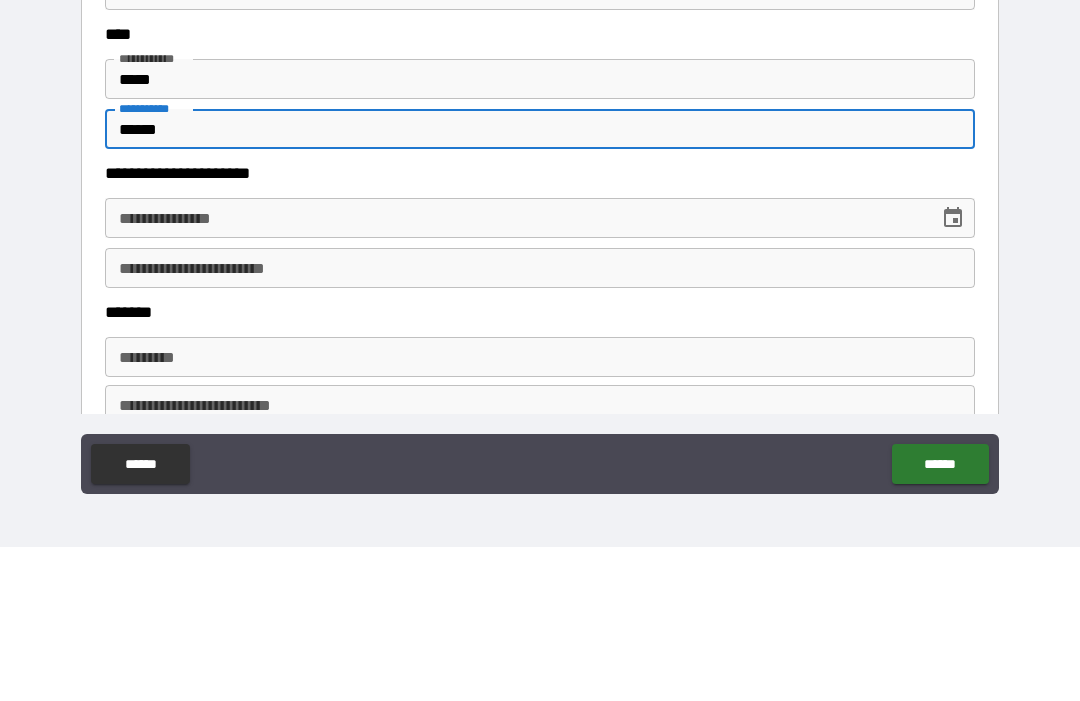 scroll, scrollTop: 929, scrollLeft: 0, axis: vertical 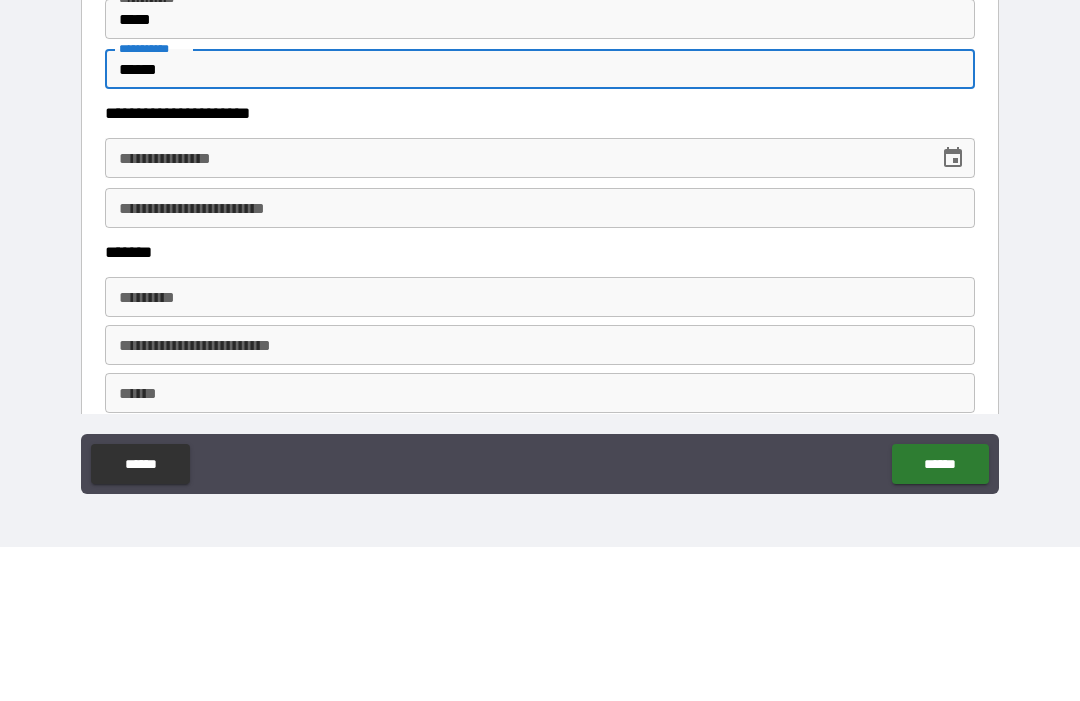 type on "******" 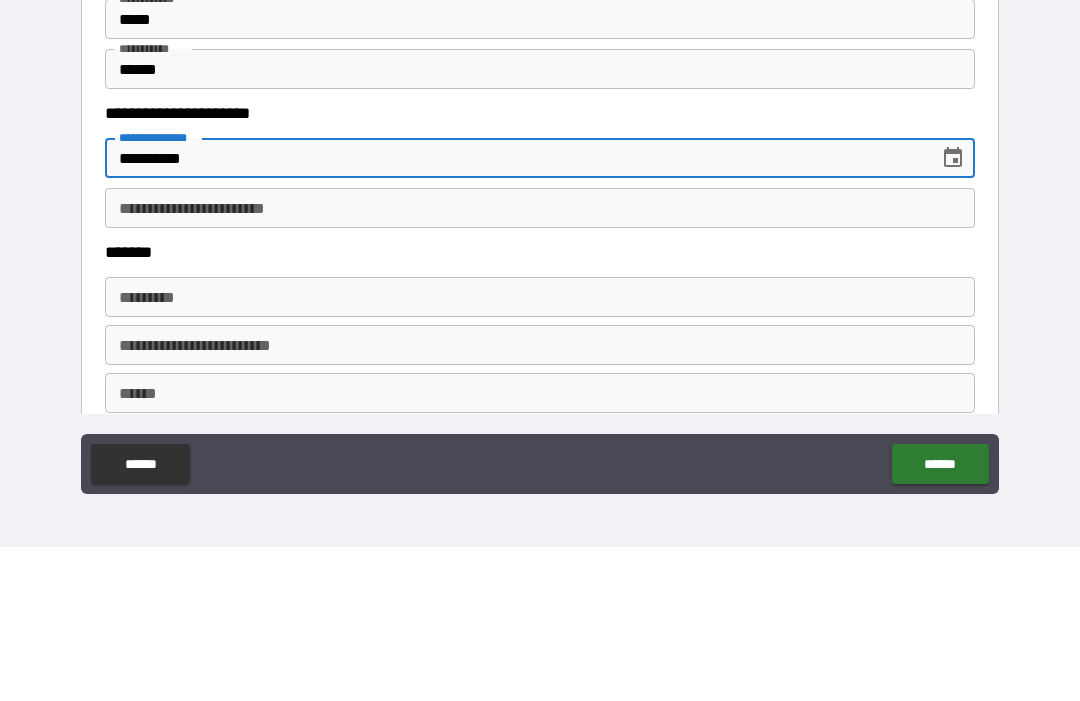 type on "**********" 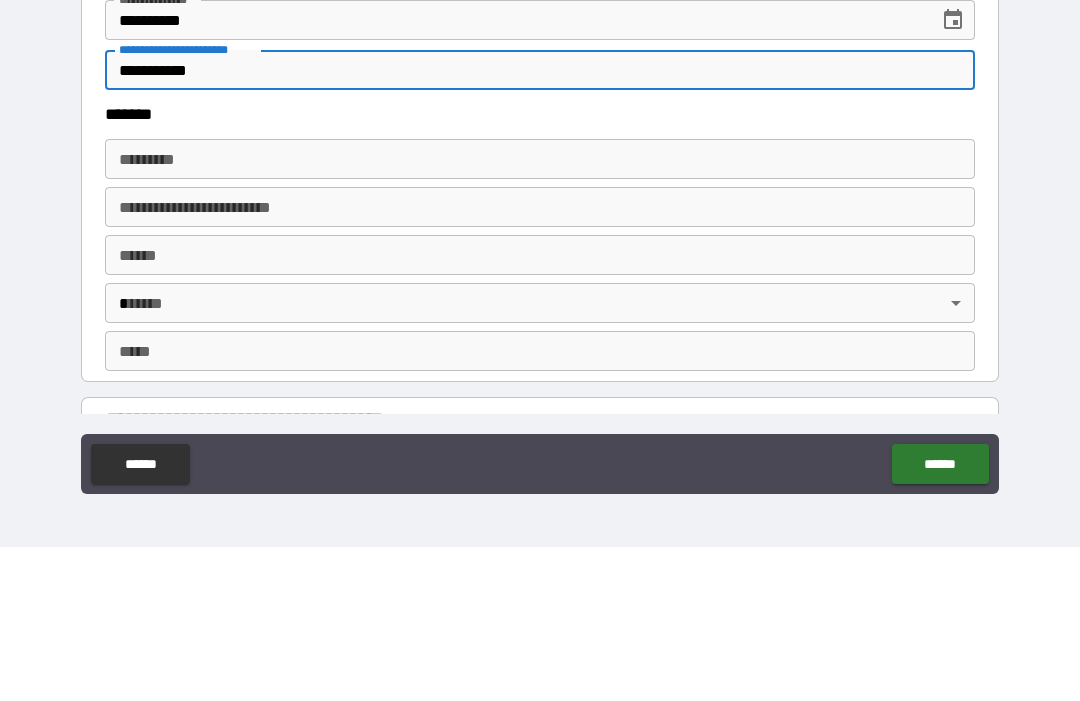 scroll, scrollTop: 1077, scrollLeft: 0, axis: vertical 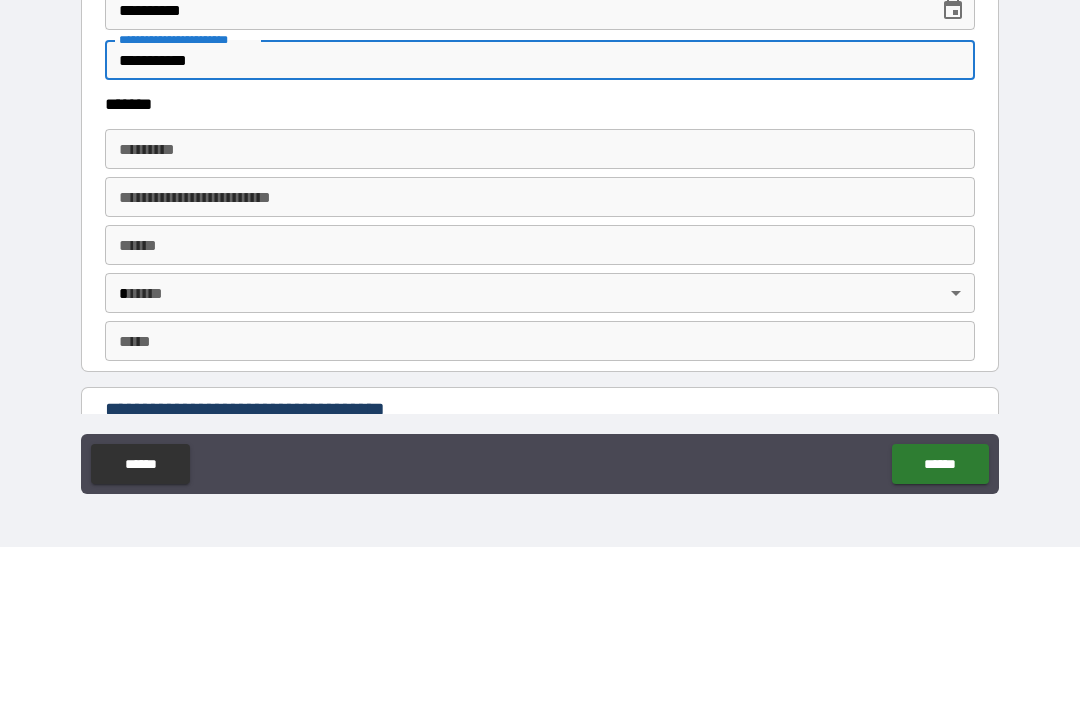 type on "**********" 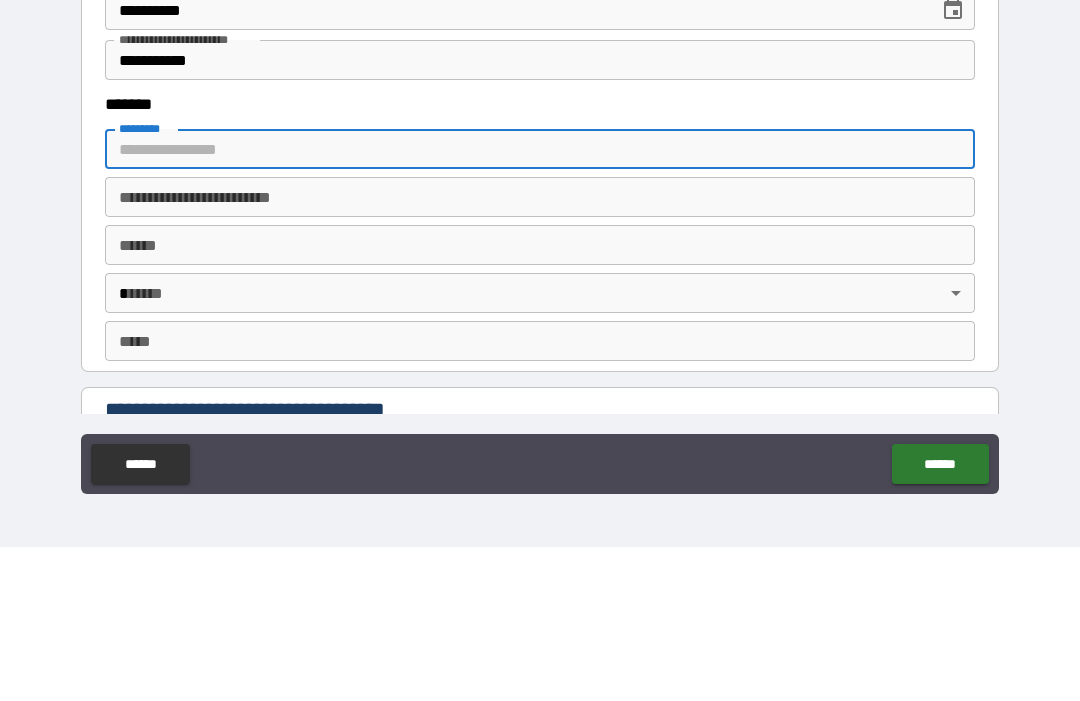 type on "**********" 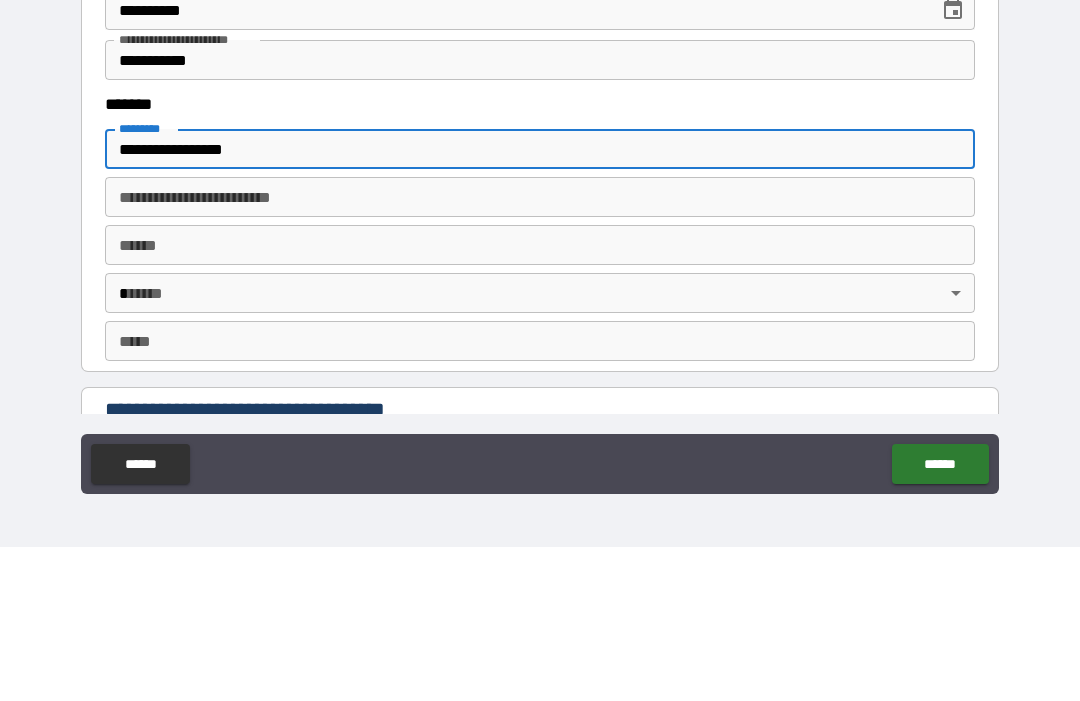 type on "****" 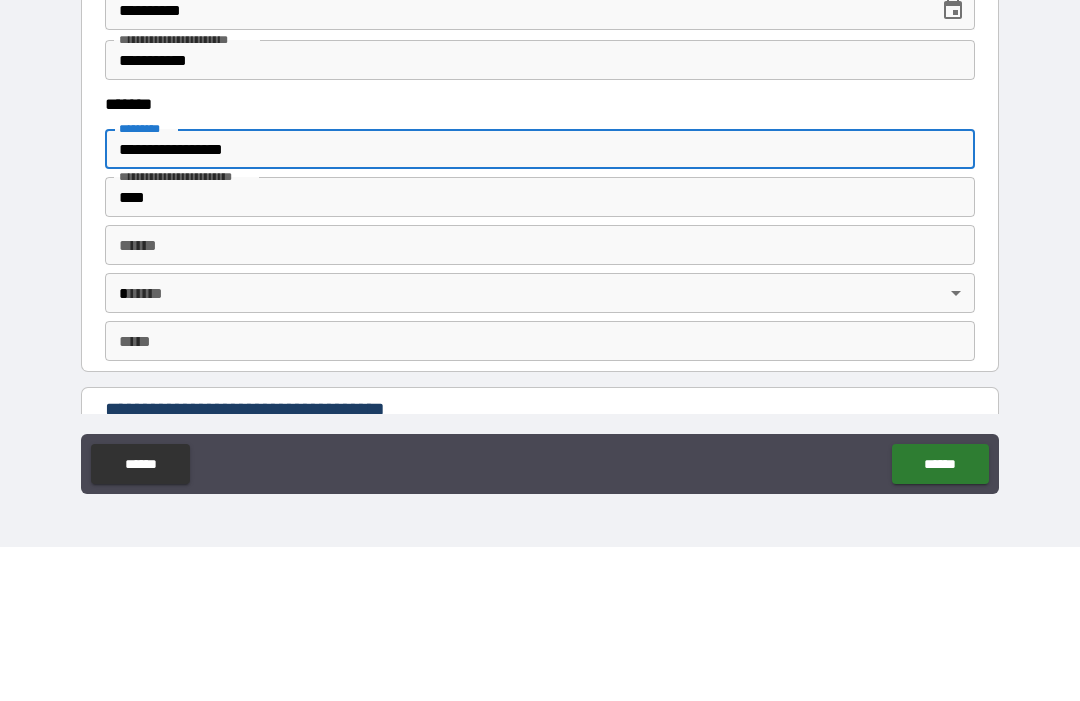 type on "********" 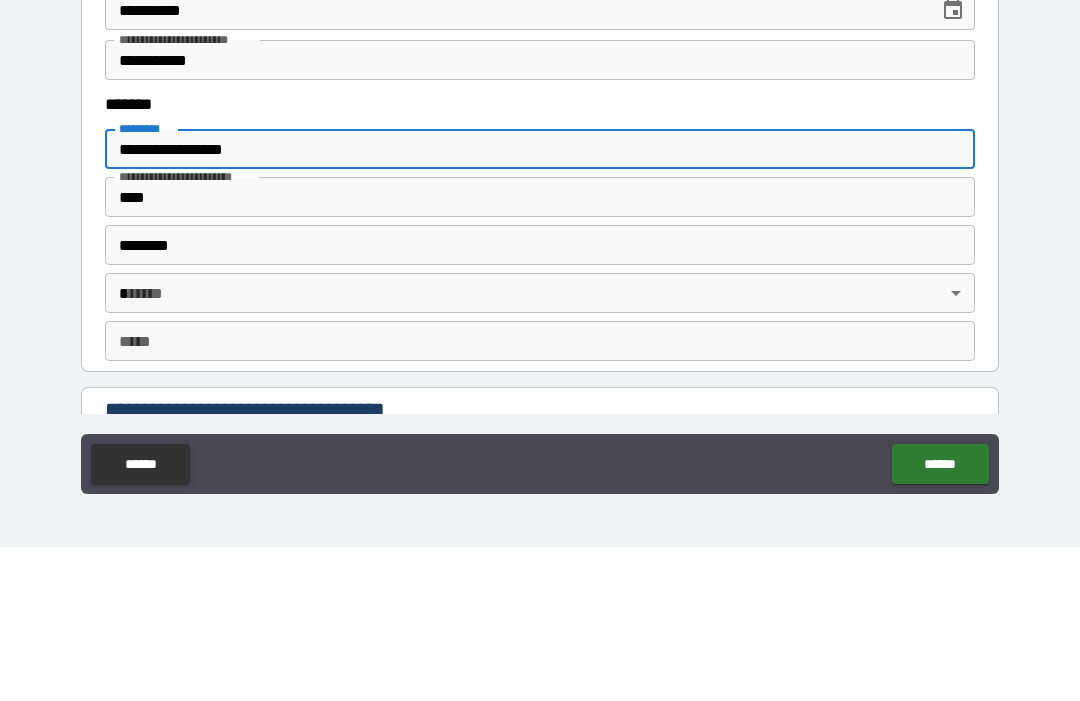 type on "**" 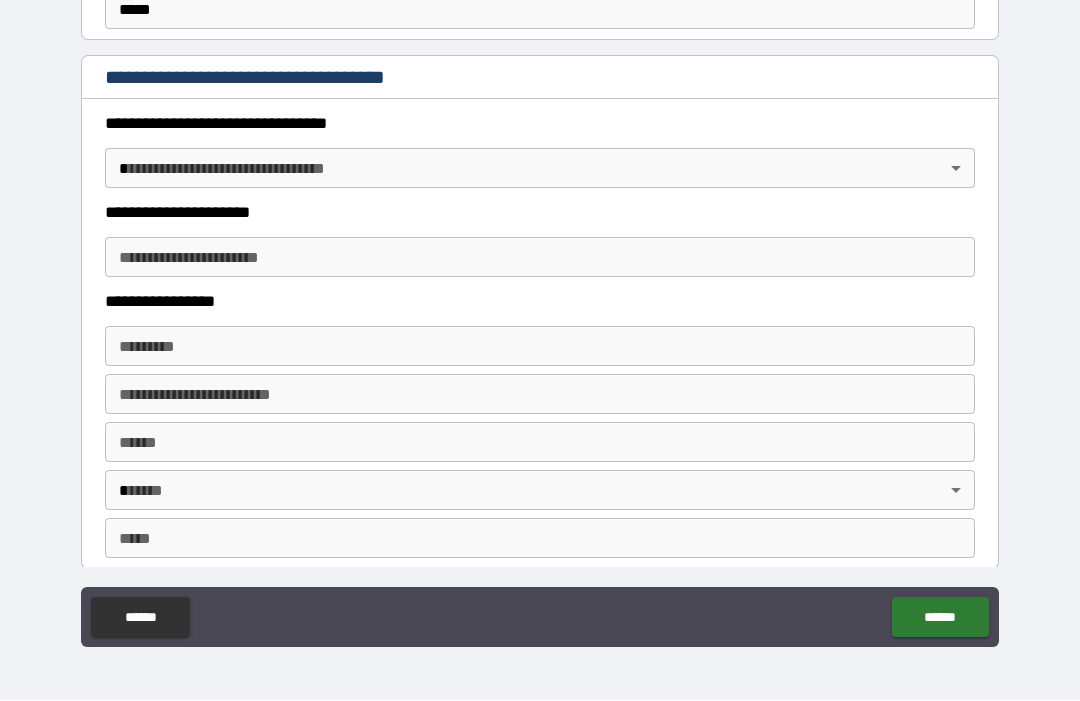 scroll, scrollTop: 1566, scrollLeft: 0, axis: vertical 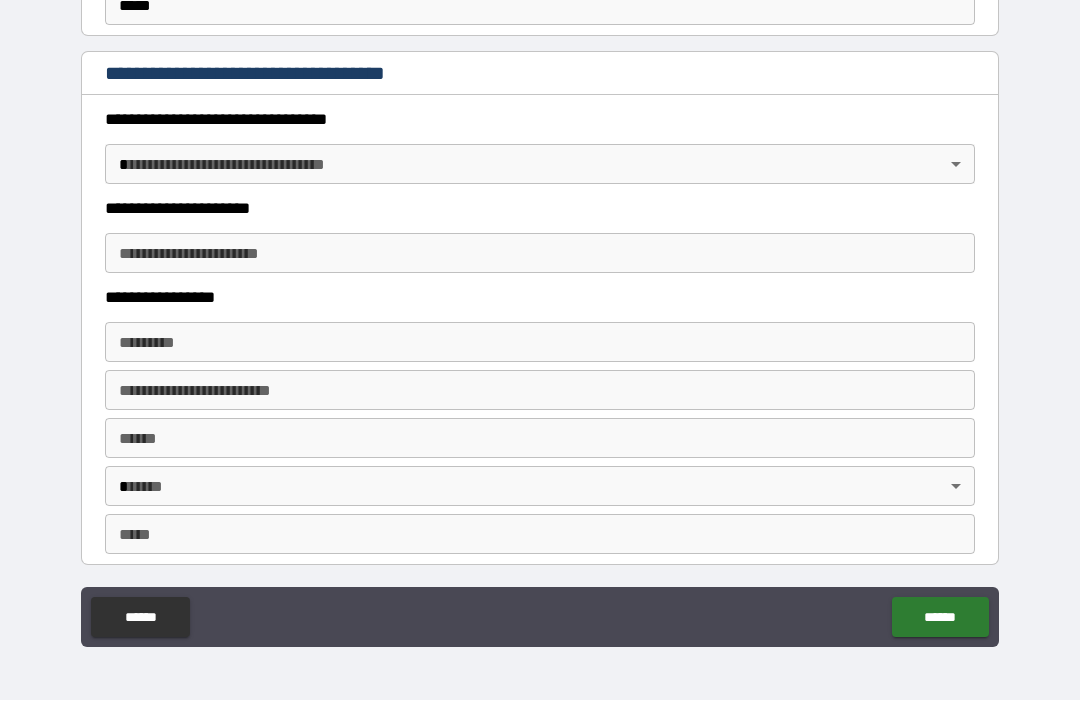 click on "**********" at bounding box center (540, 317) 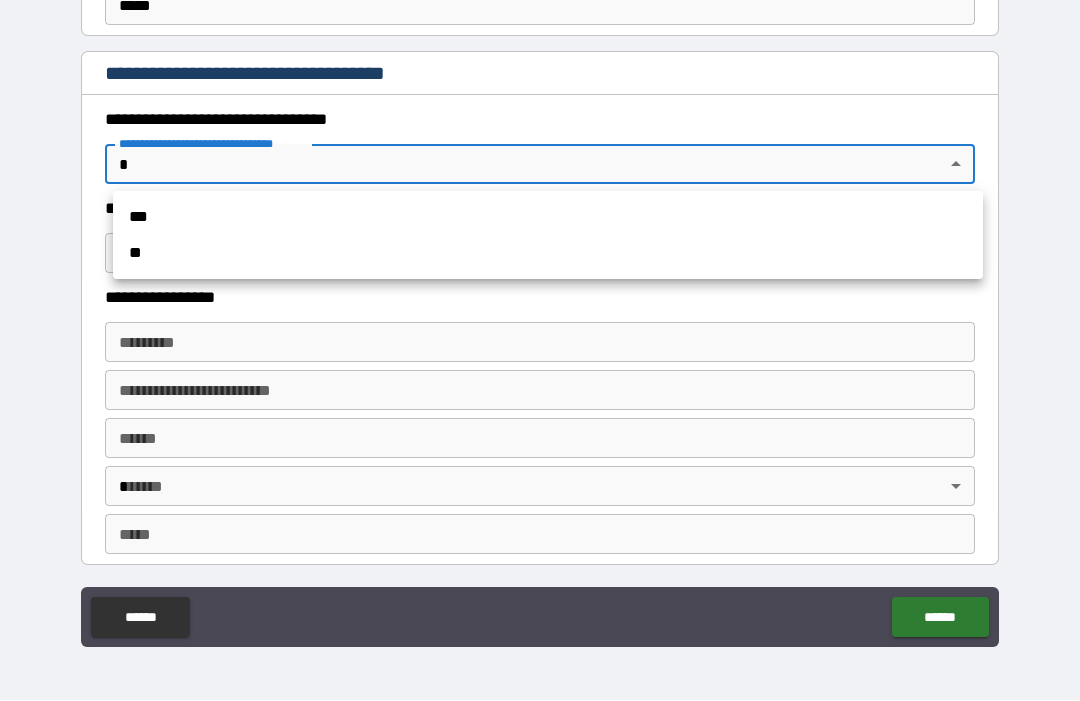 click on "***" at bounding box center [548, 218] 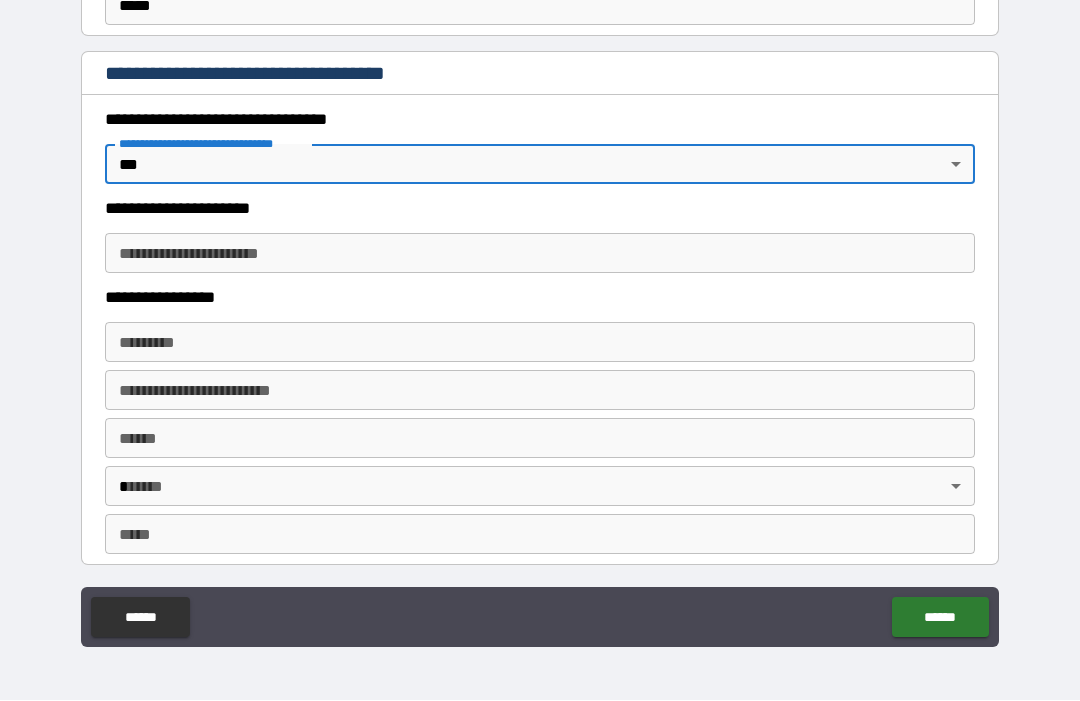 type on "*" 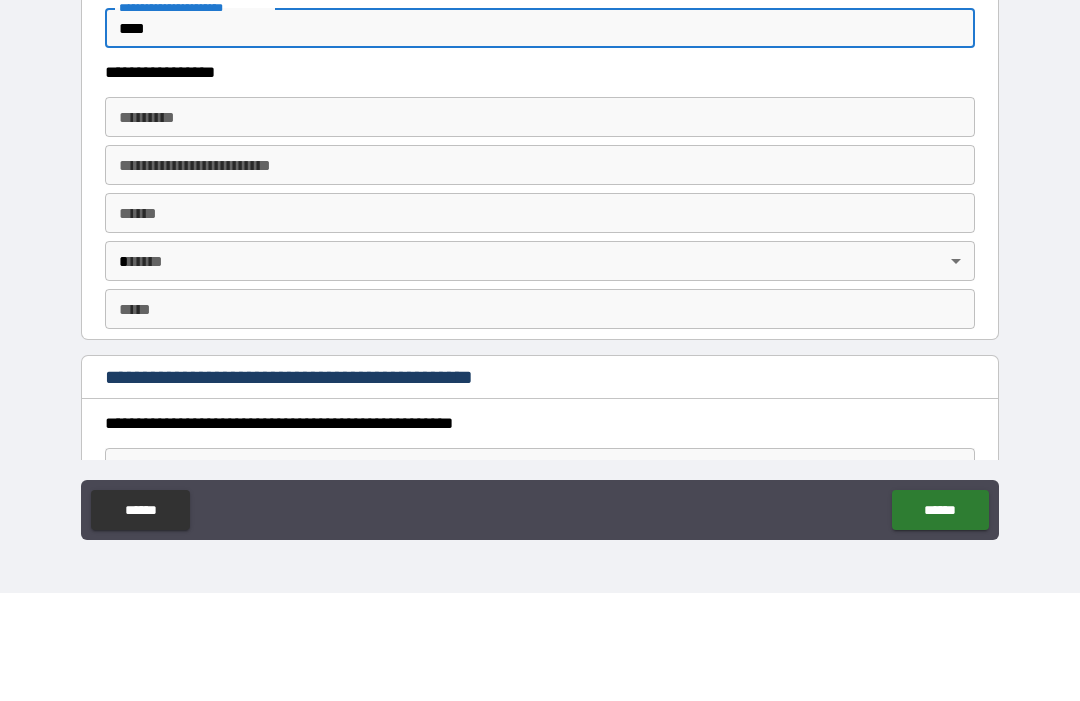 scroll, scrollTop: 1686, scrollLeft: 0, axis: vertical 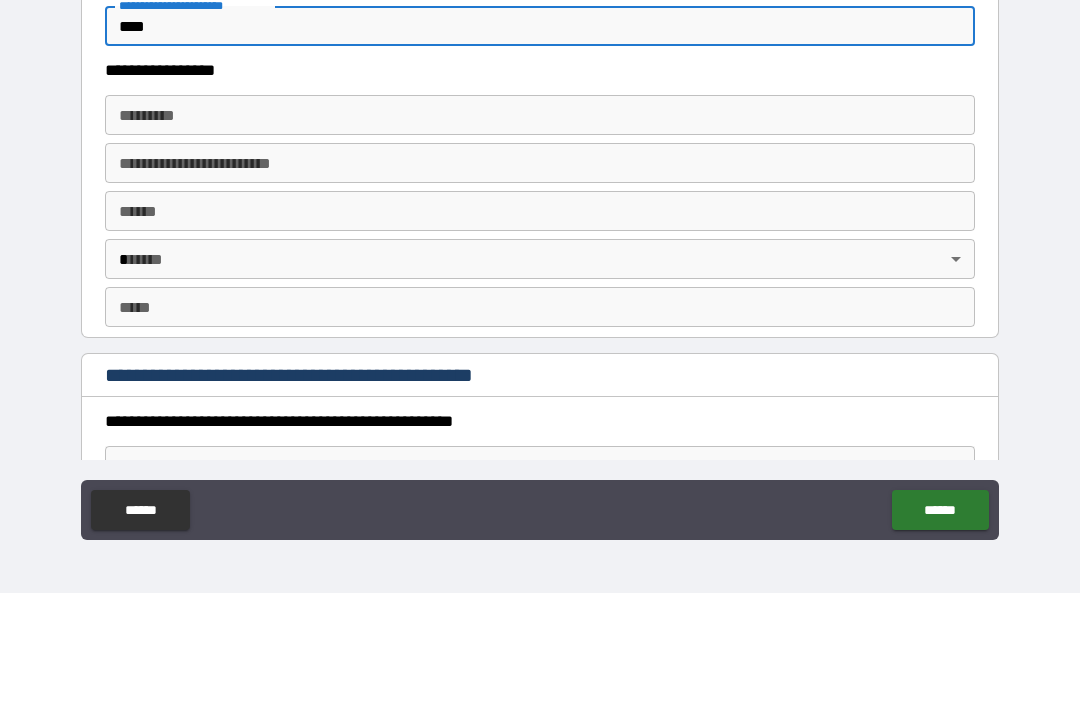 type on "****" 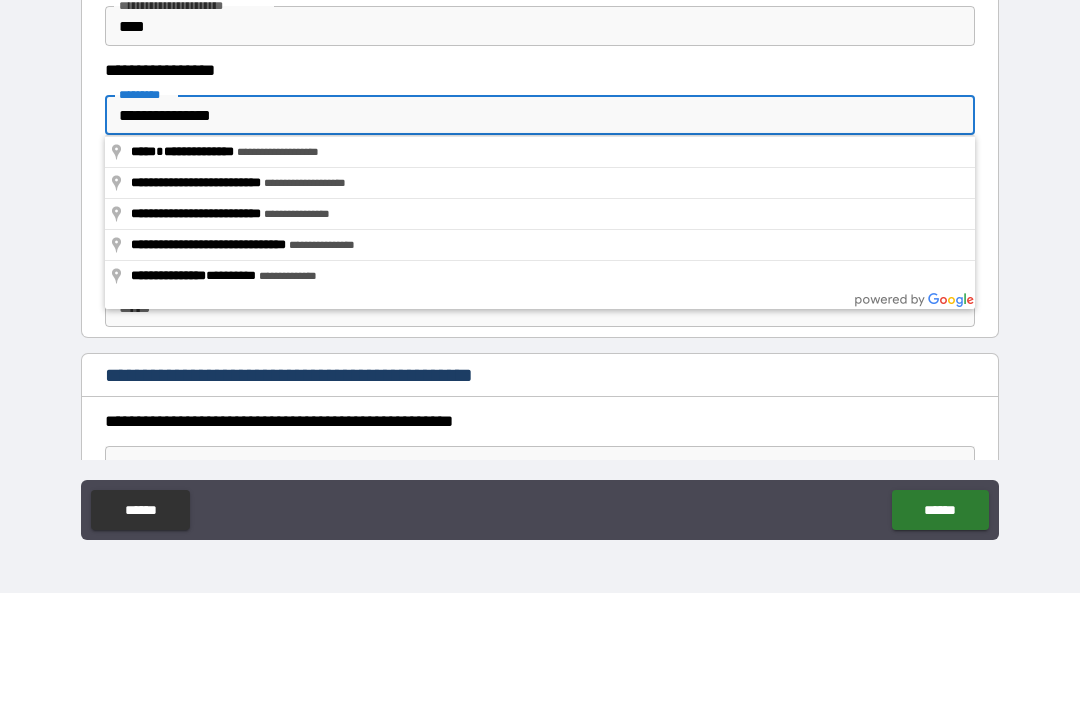 type on "**********" 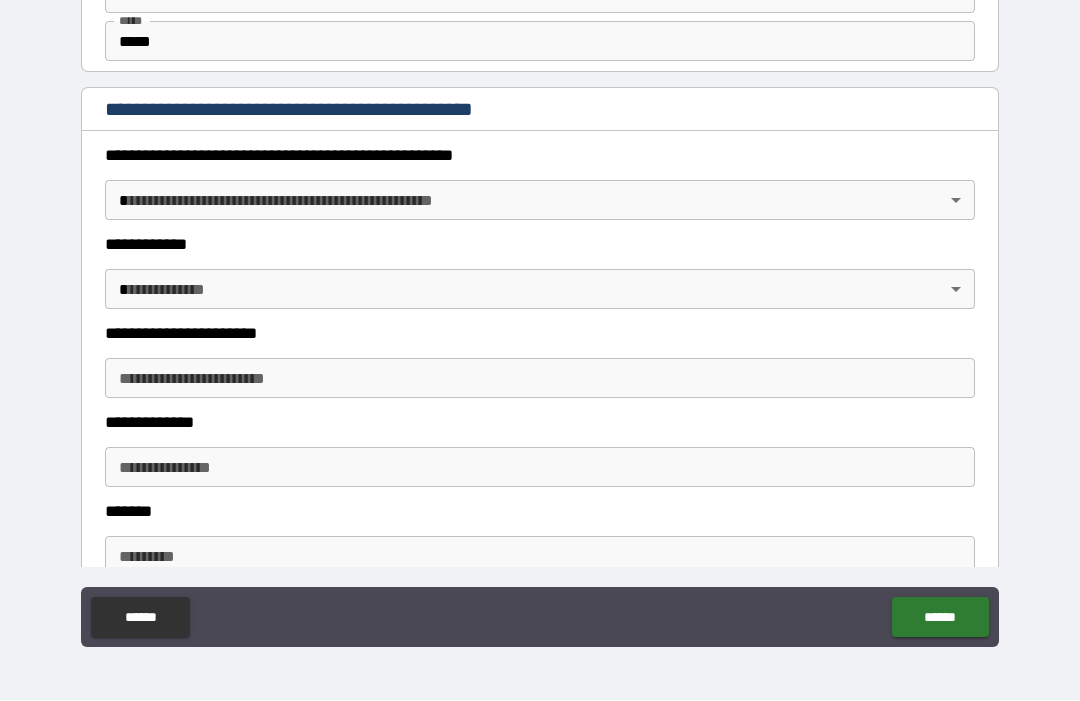 scroll, scrollTop: 2070, scrollLeft: 0, axis: vertical 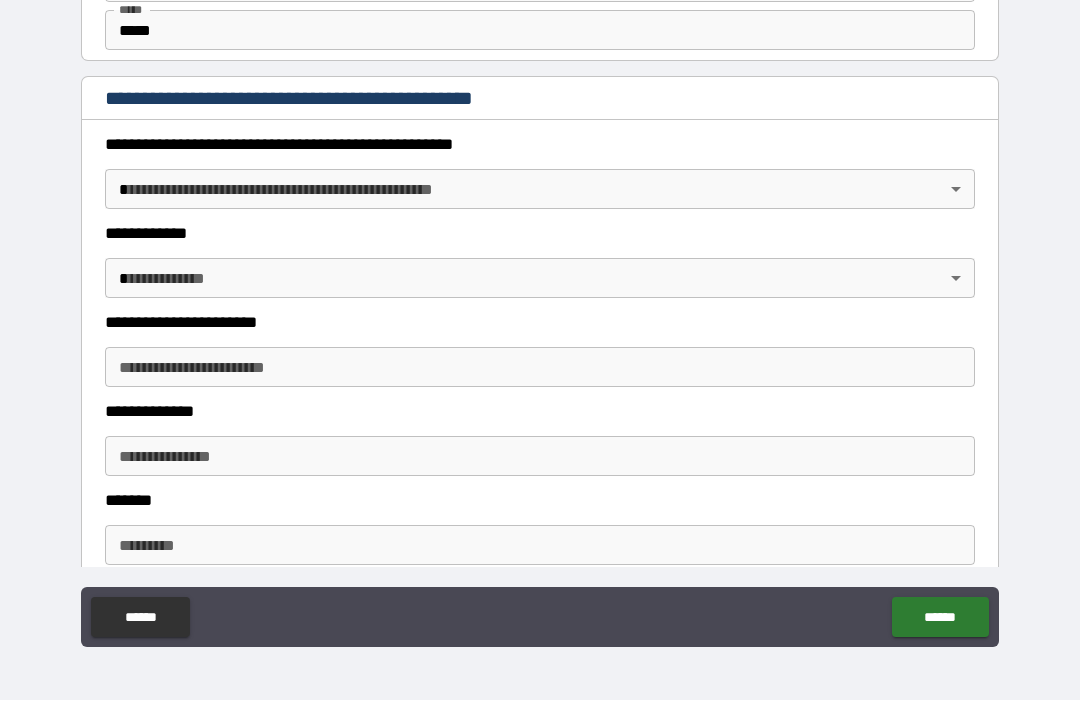 click on "**********" at bounding box center [540, 317] 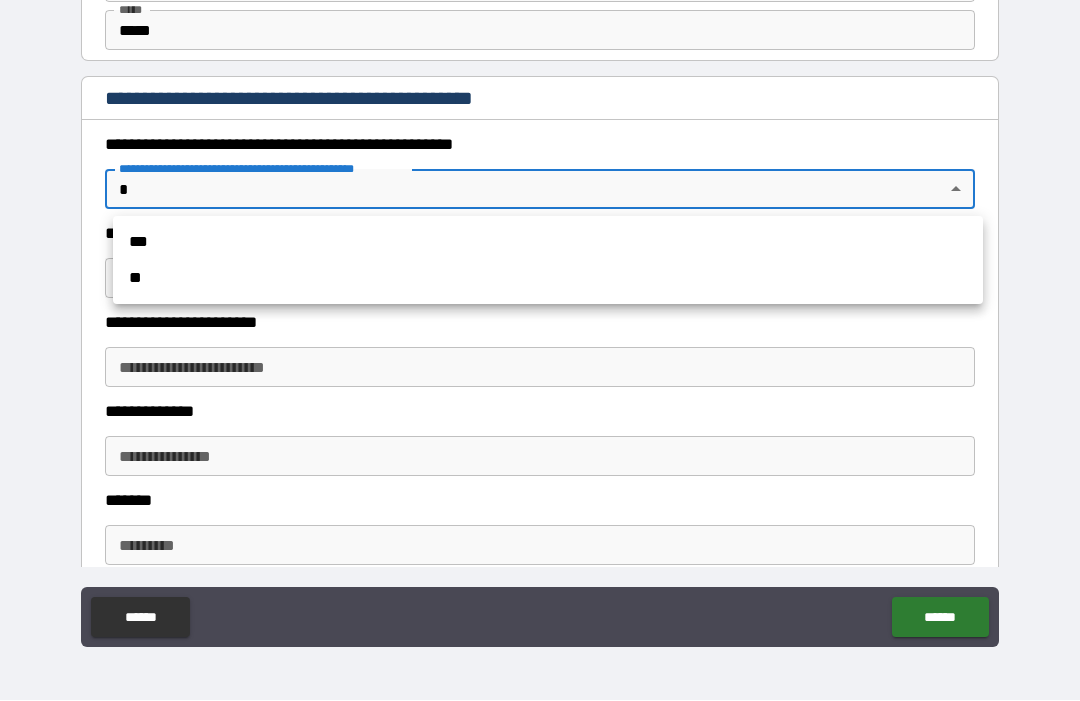 click on "**" at bounding box center [548, 279] 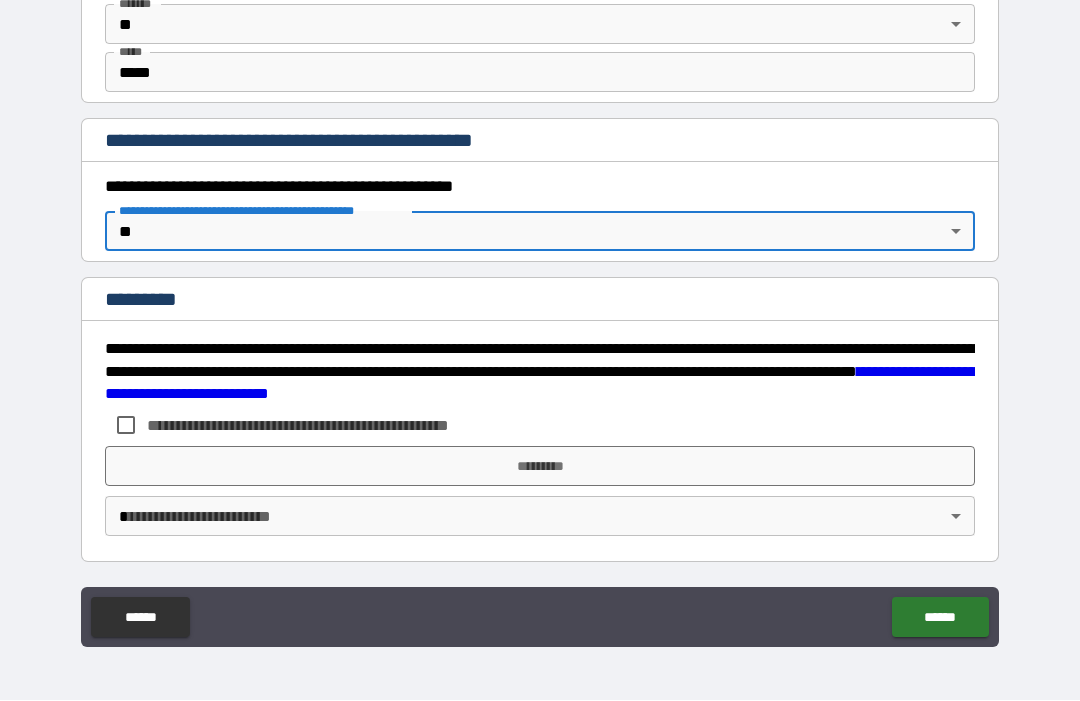 scroll, scrollTop: 2028, scrollLeft: 0, axis: vertical 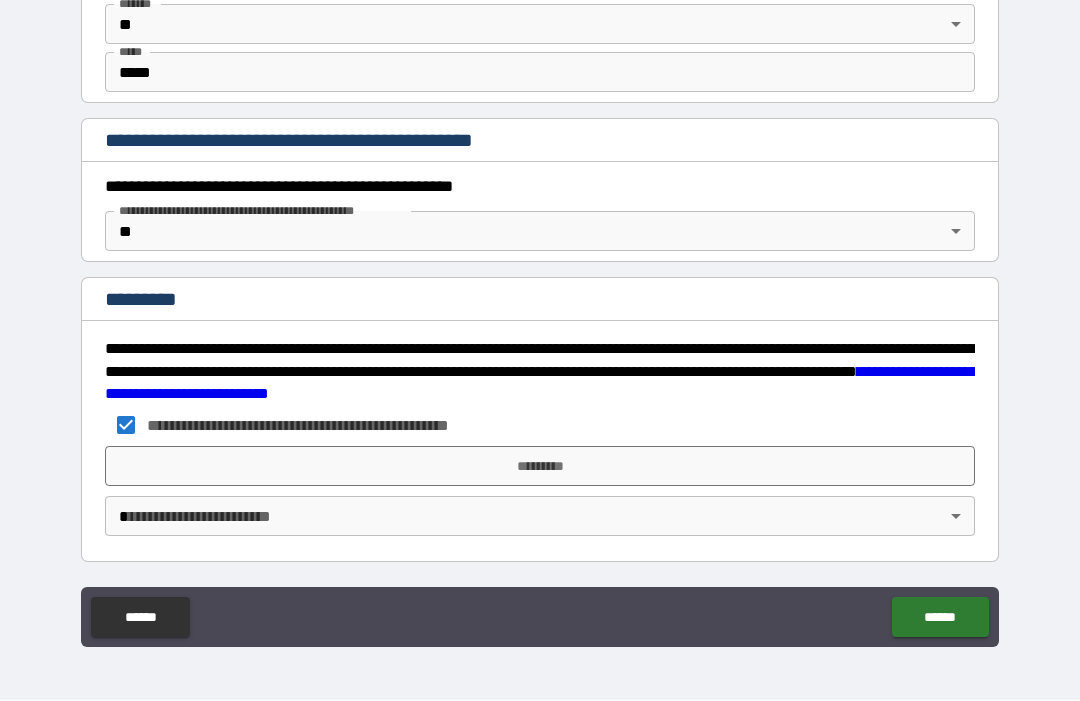 click on "*********" at bounding box center (540, 467) 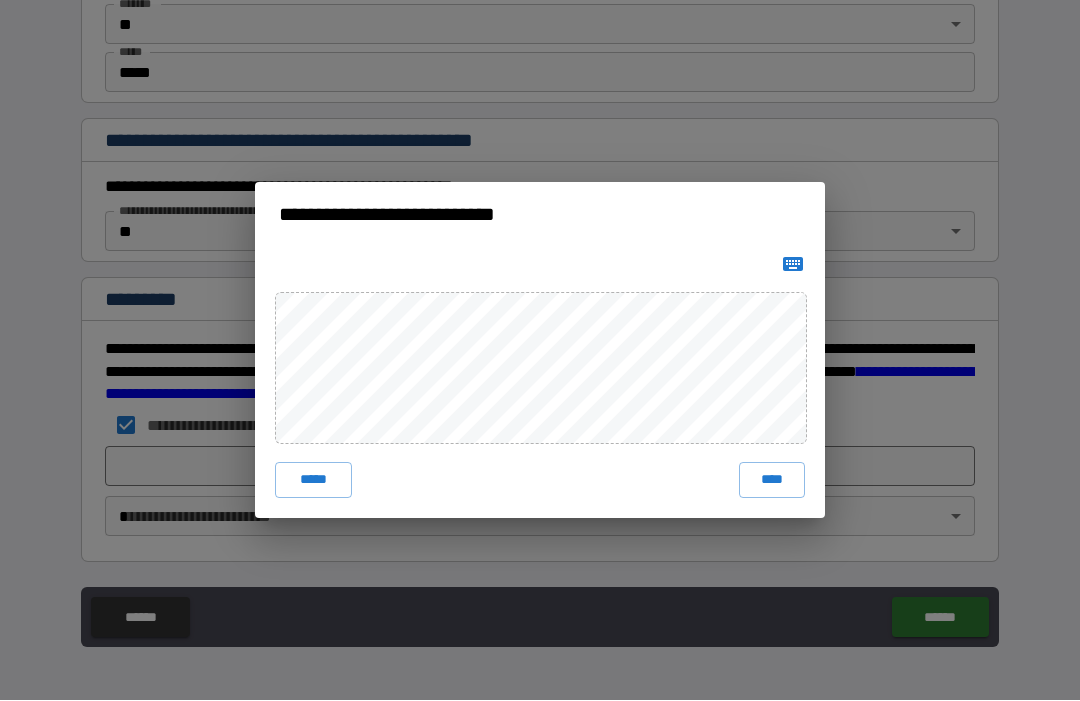 click on "****" at bounding box center (772, 481) 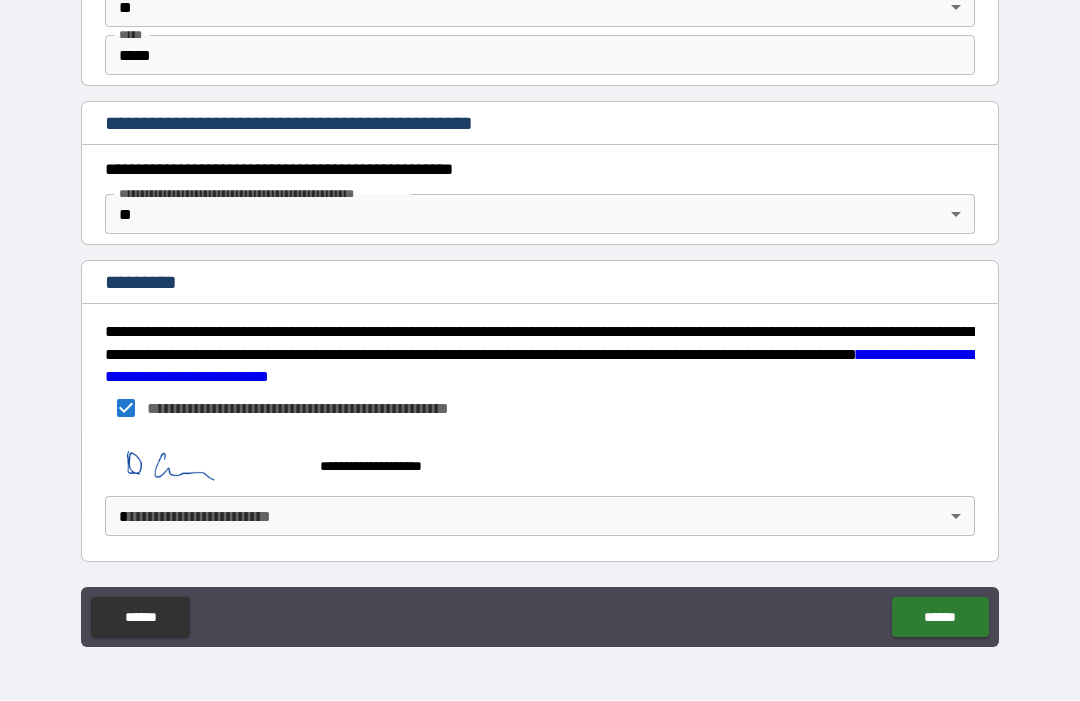 scroll, scrollTop: 2045, scrollLeft: 0, axis: vertical 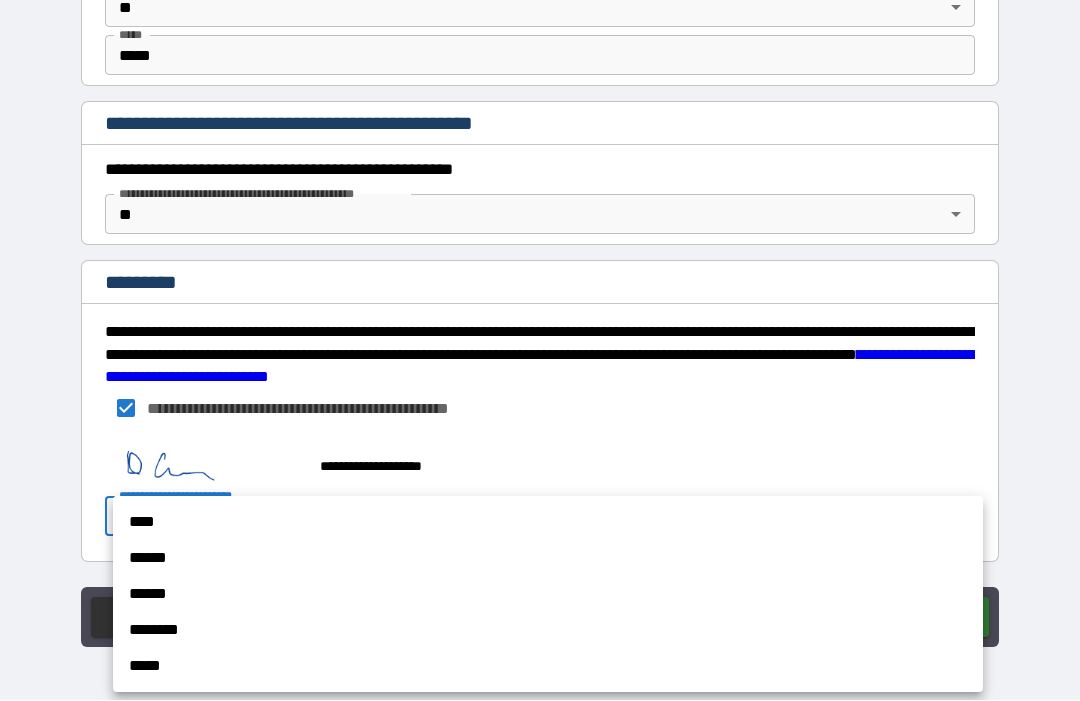 click on "****" at bounding box center (548, 523) 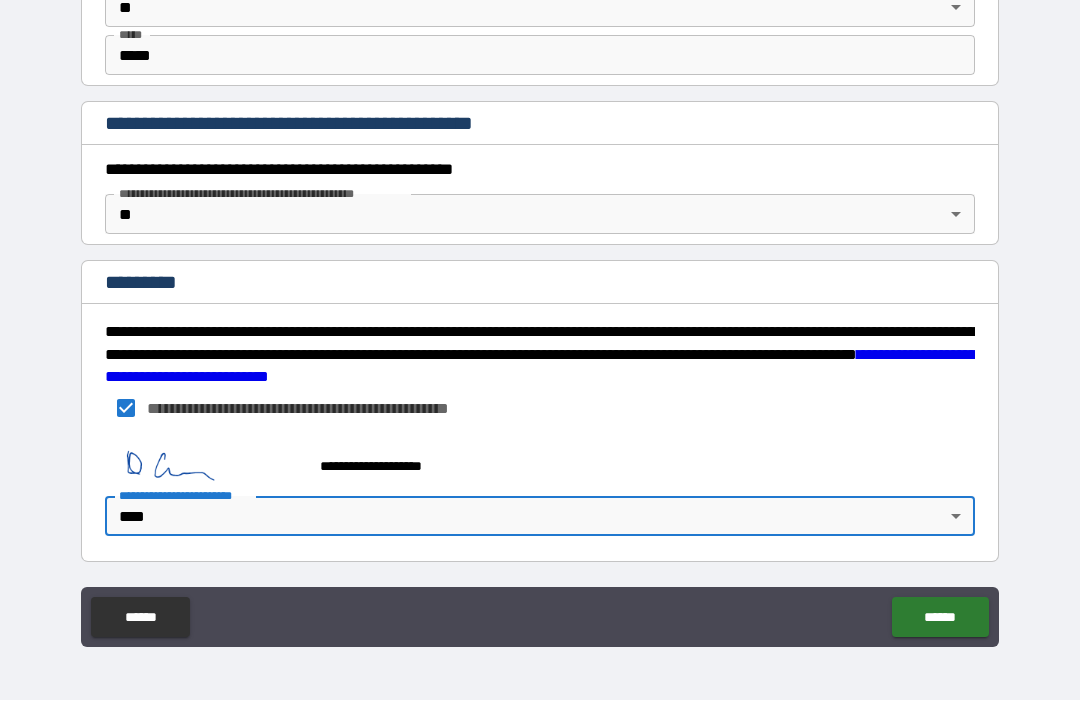click on "******" at bounding box center (940, 618) 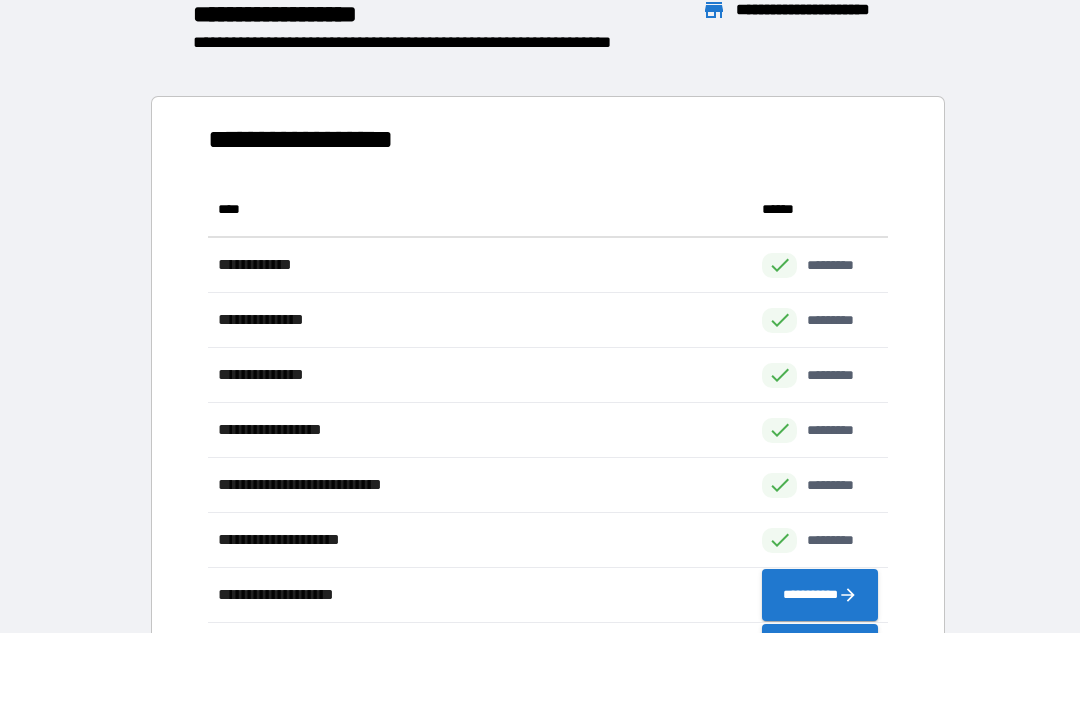 scroll, scrollTop: 1, scrollLeft: 1, axis: both 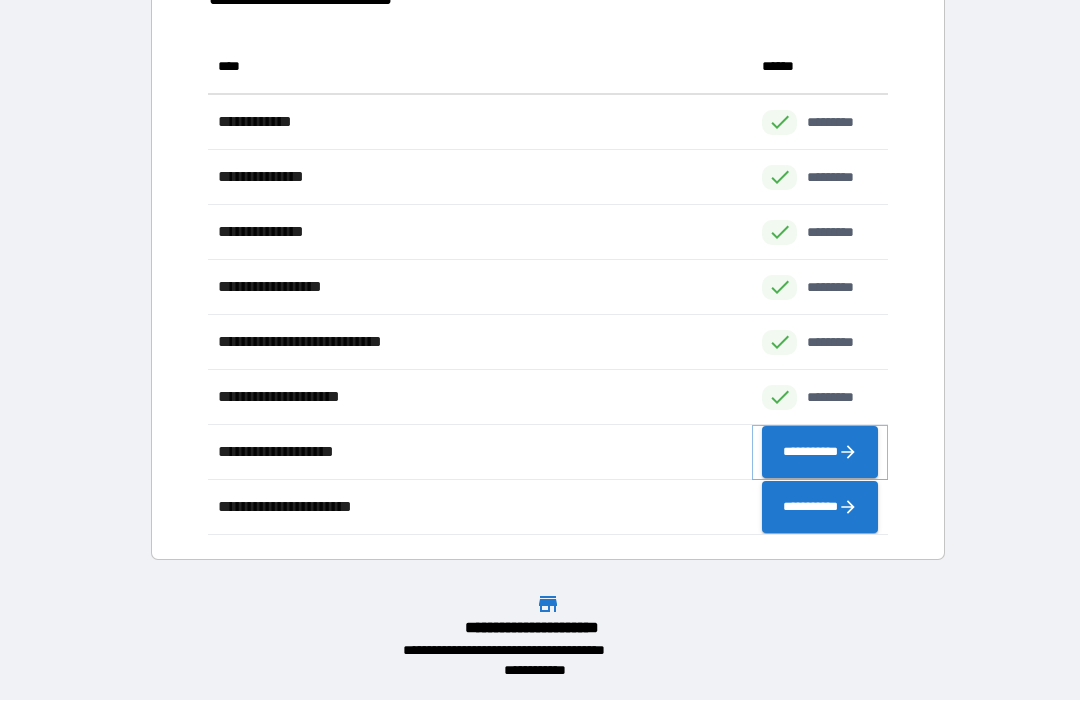 click on "**********" at bounding box center [820, 453] 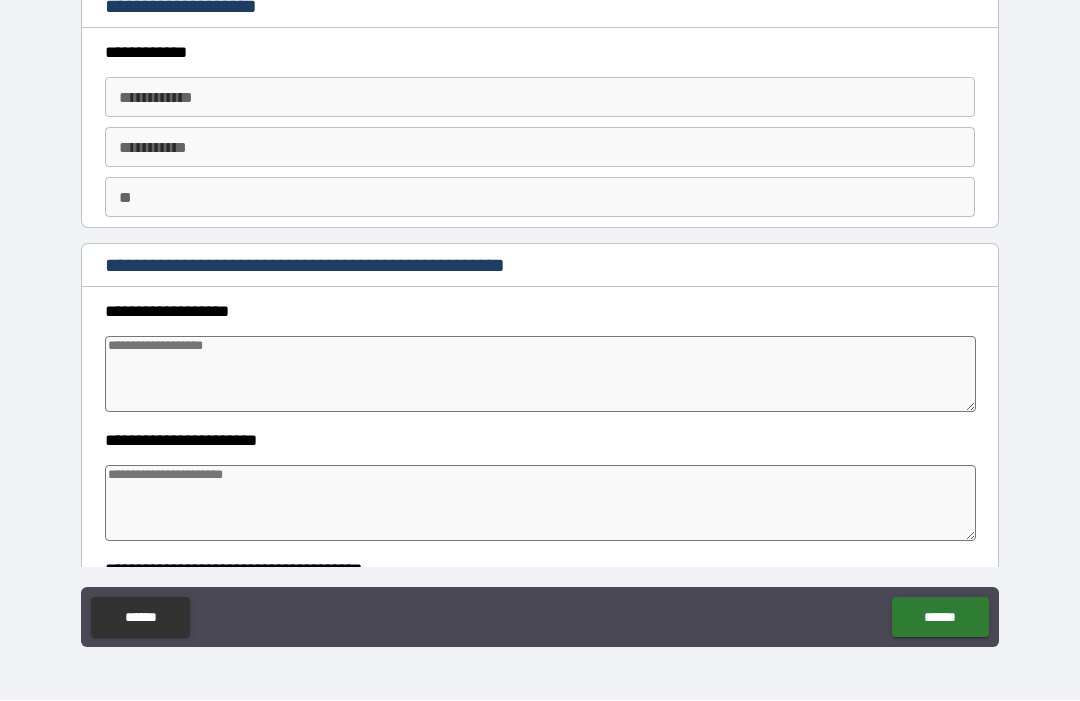 type on "*" 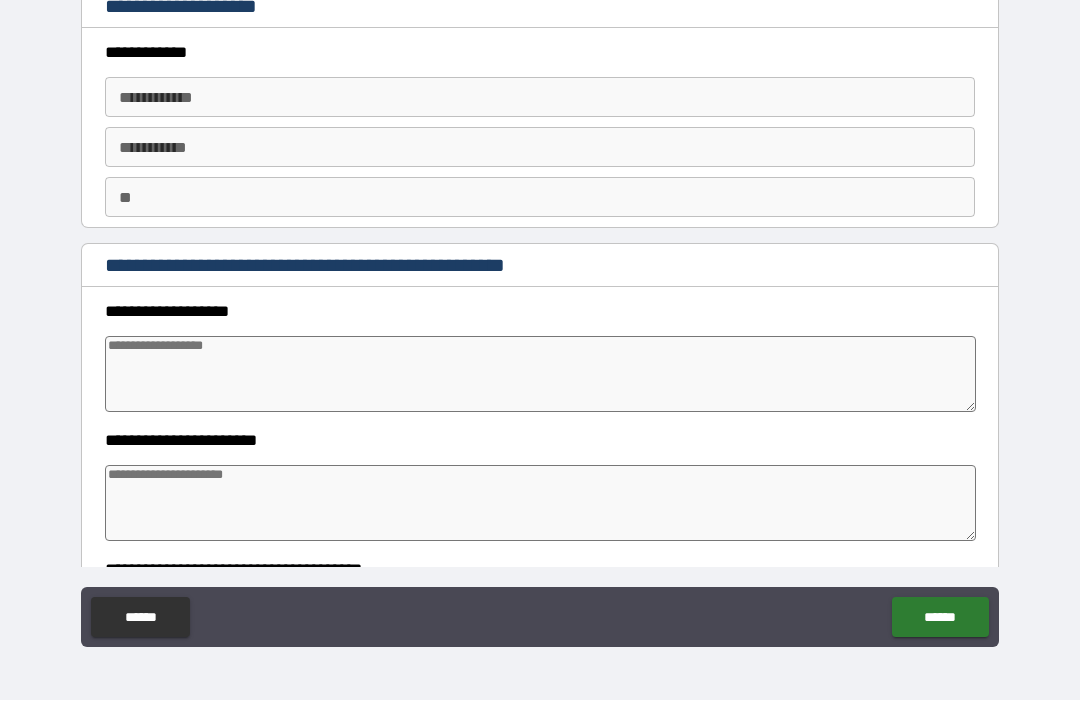 type on "*" 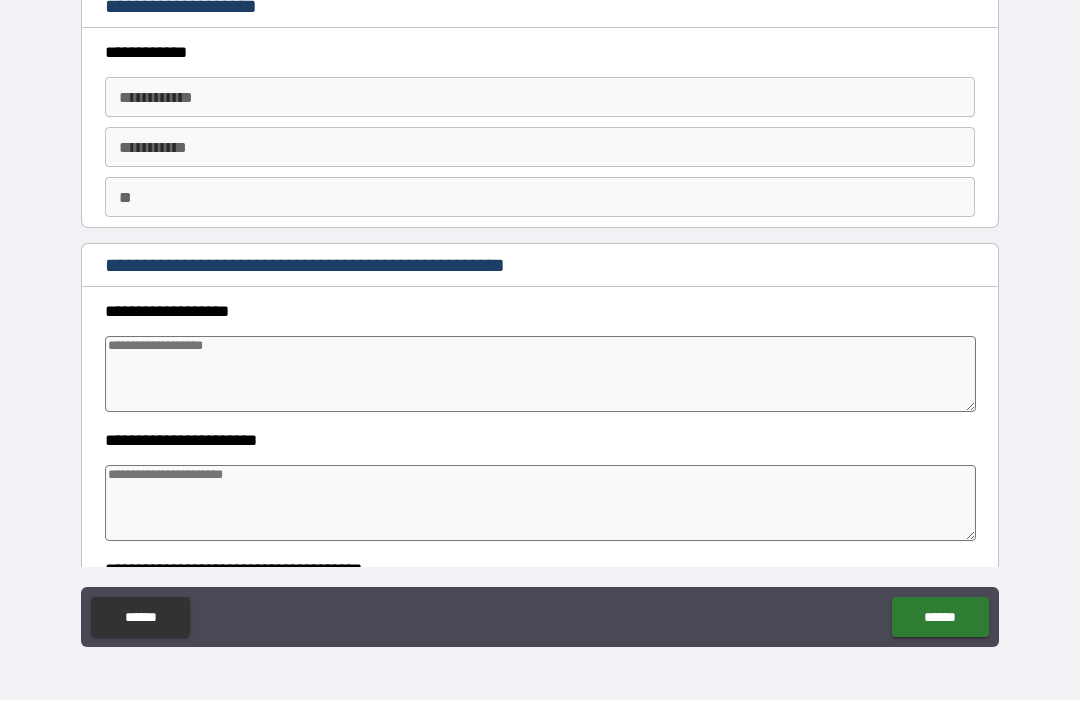 scroll, scrollTop: 0, scrollLeft: 0, axis: both 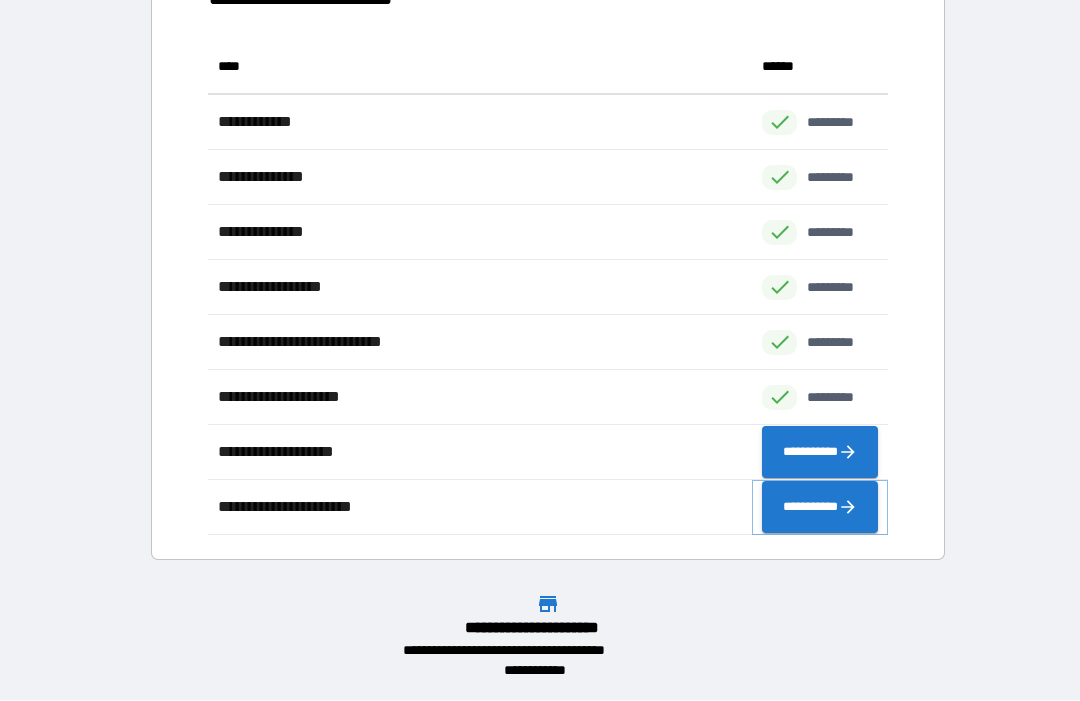 click on "**********" at bounding box center [820, 508] 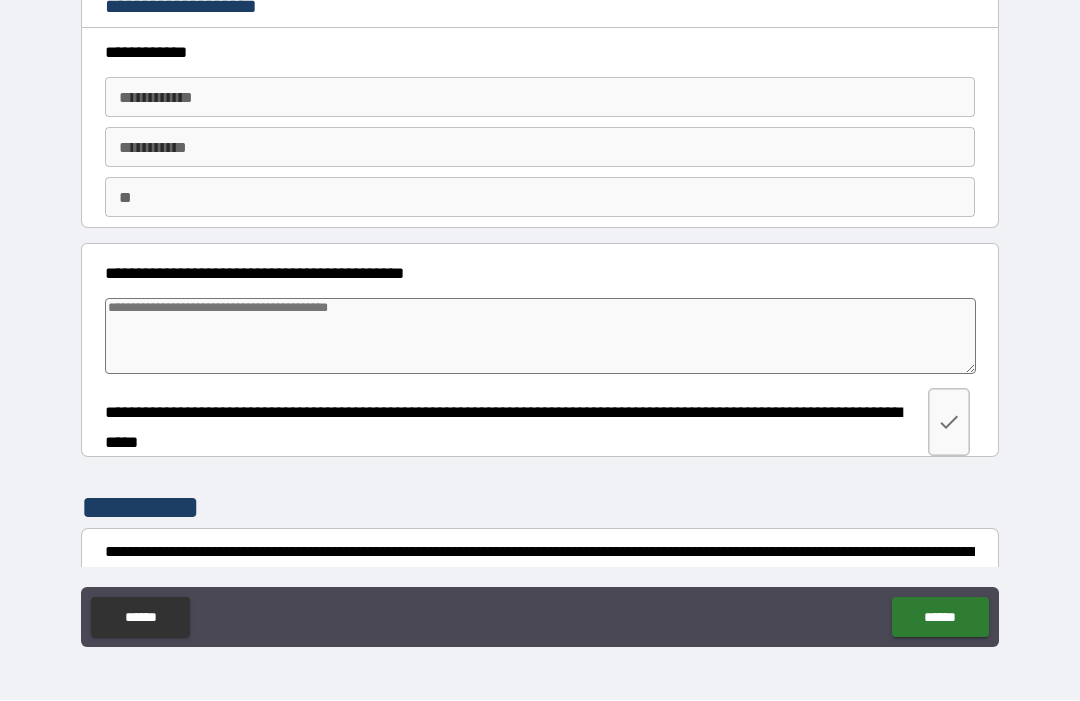 type on "*" 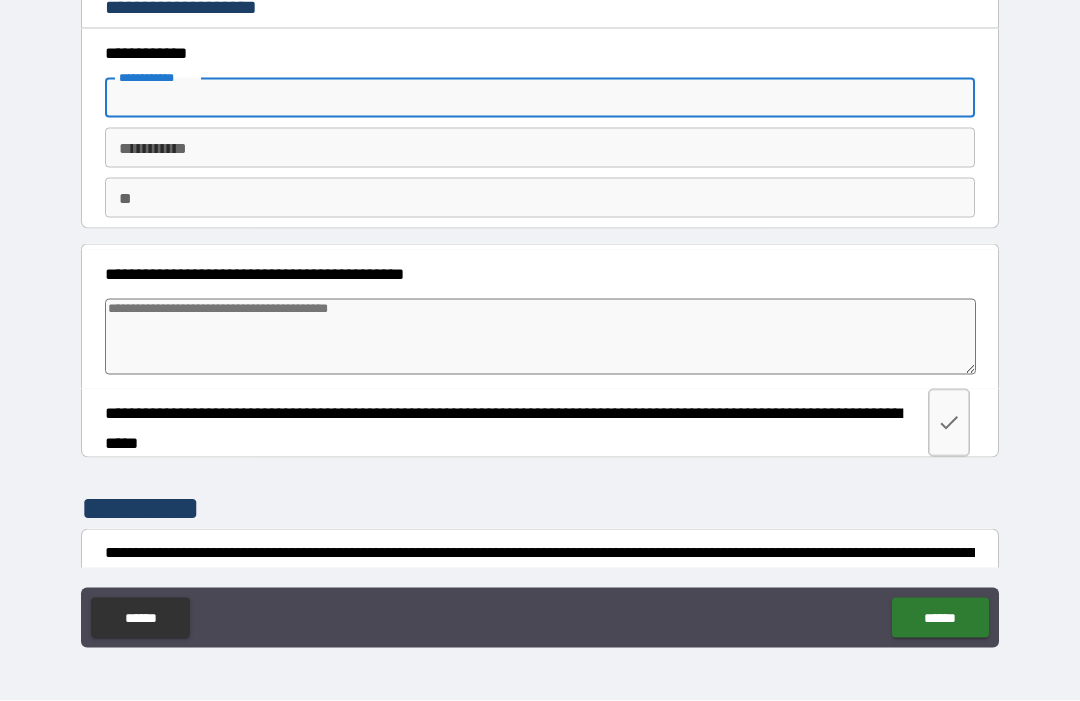 type on "*" 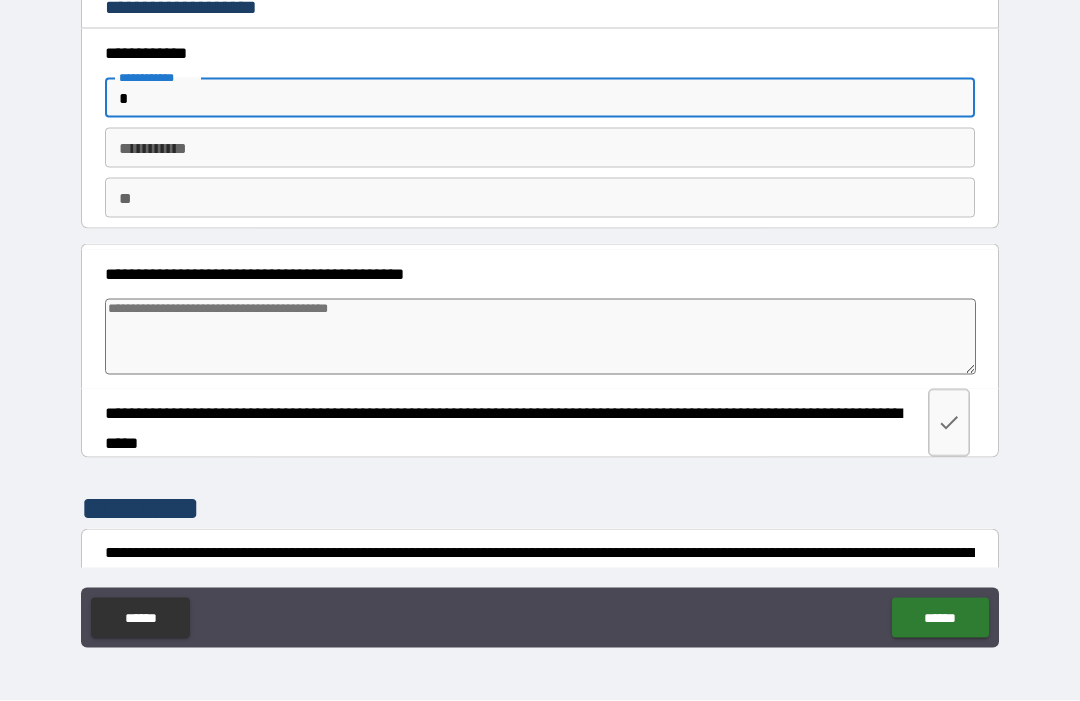 type on "*" 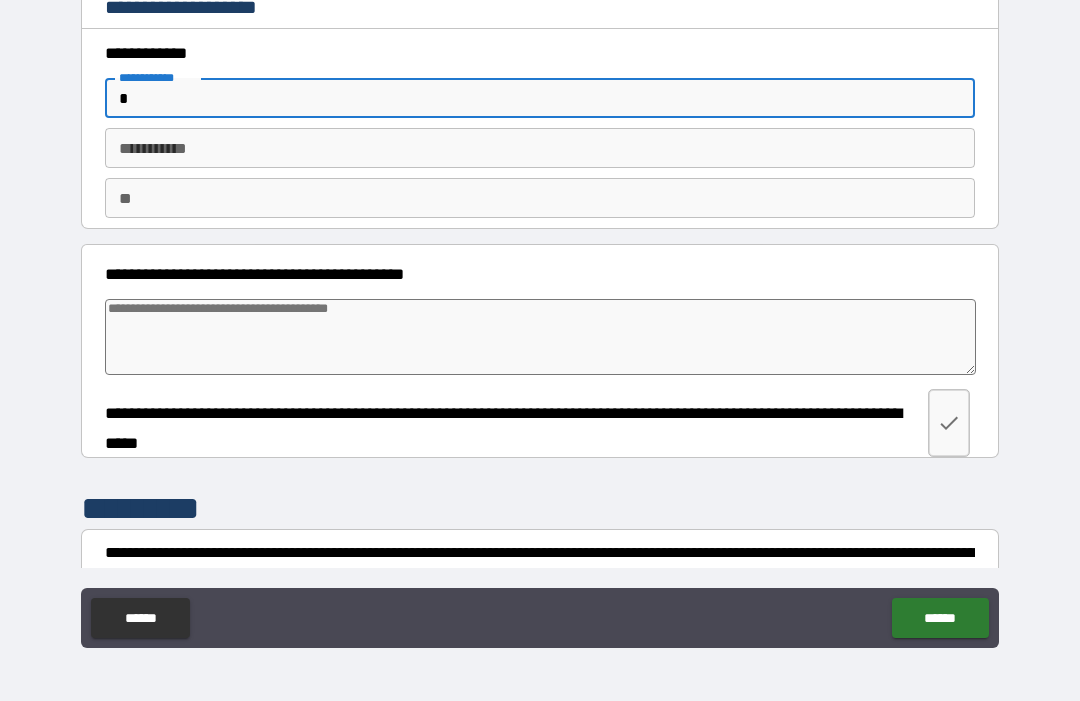 type on "**" 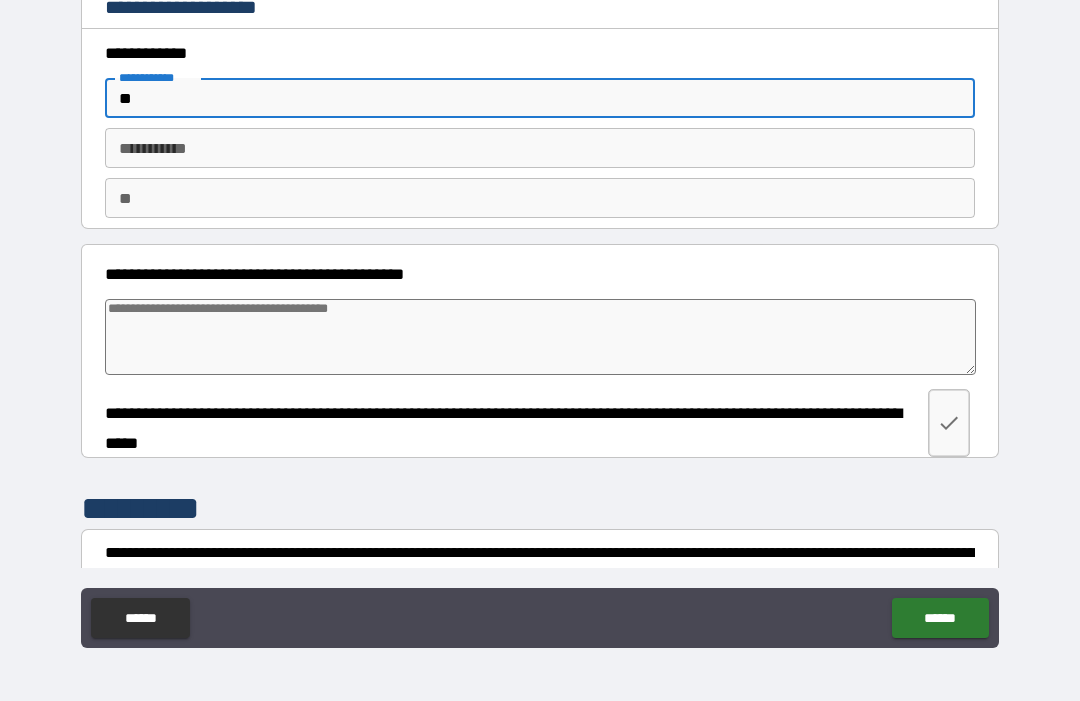 type on "*" 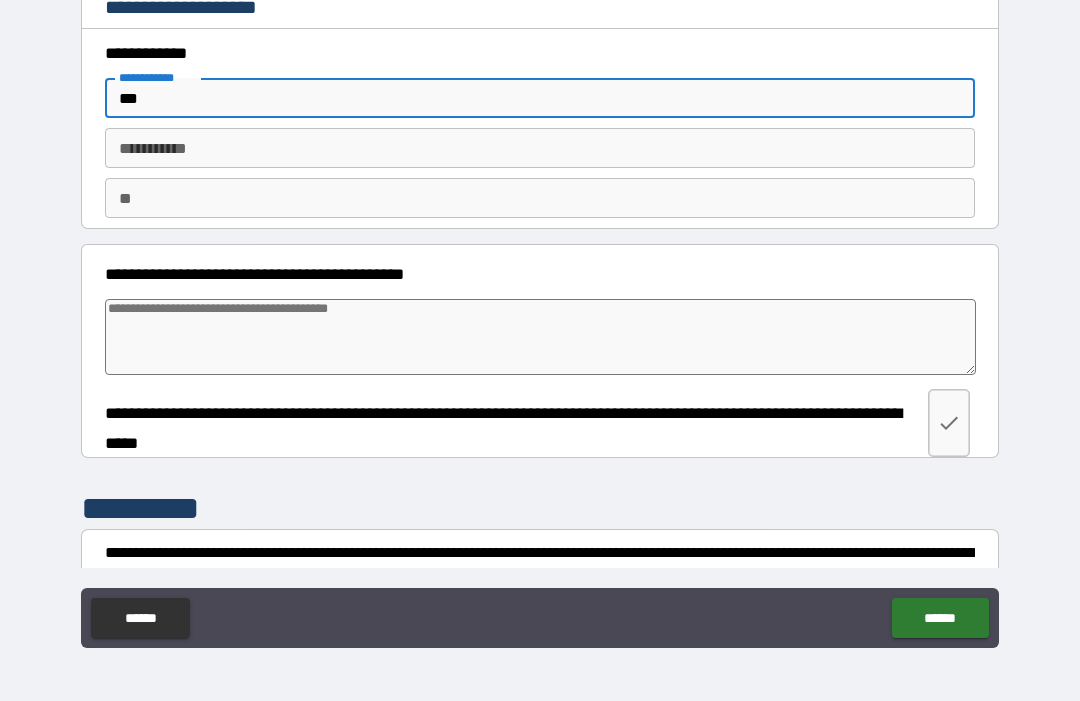 type on "*" 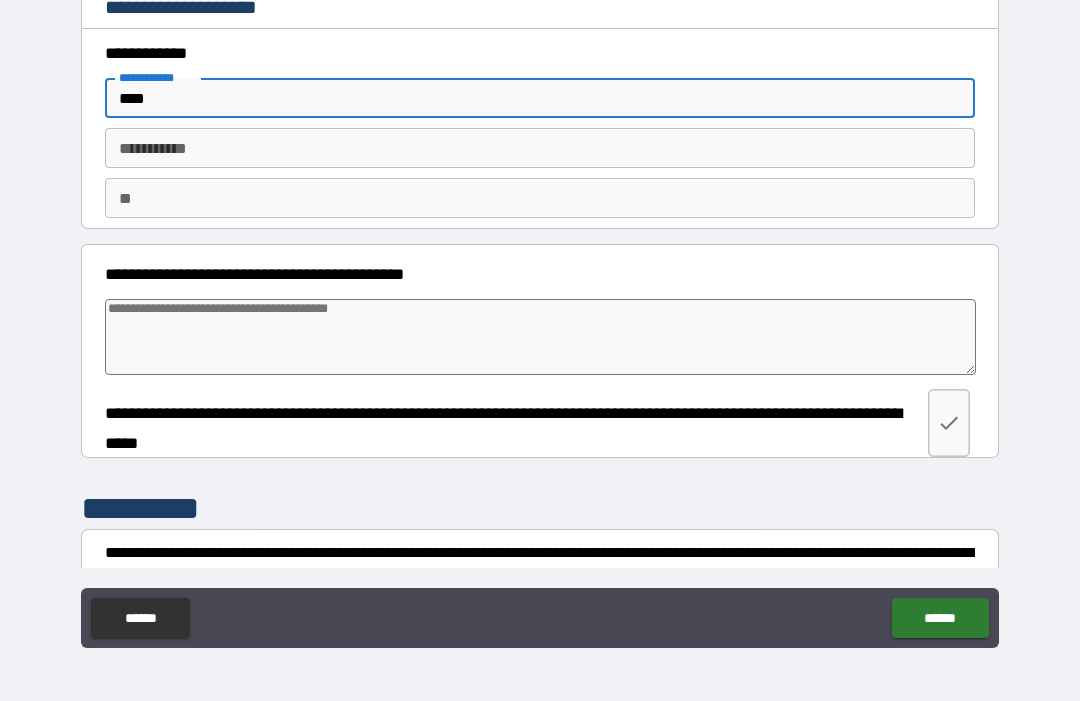 type on "*" 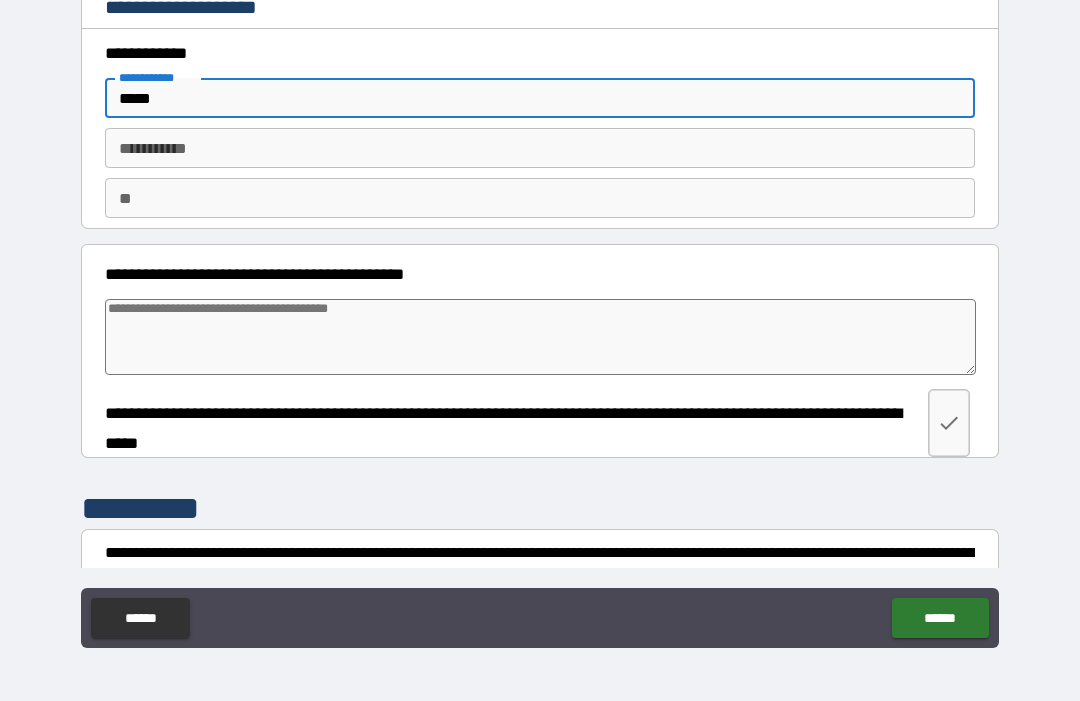 type on "*" 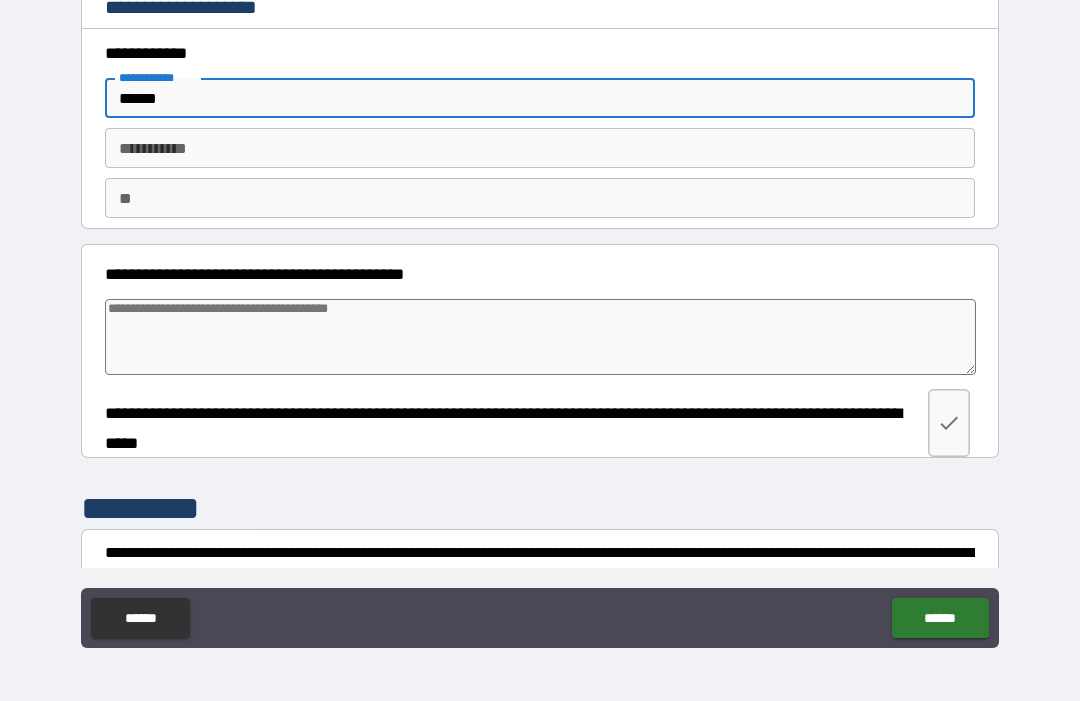 type on "*" 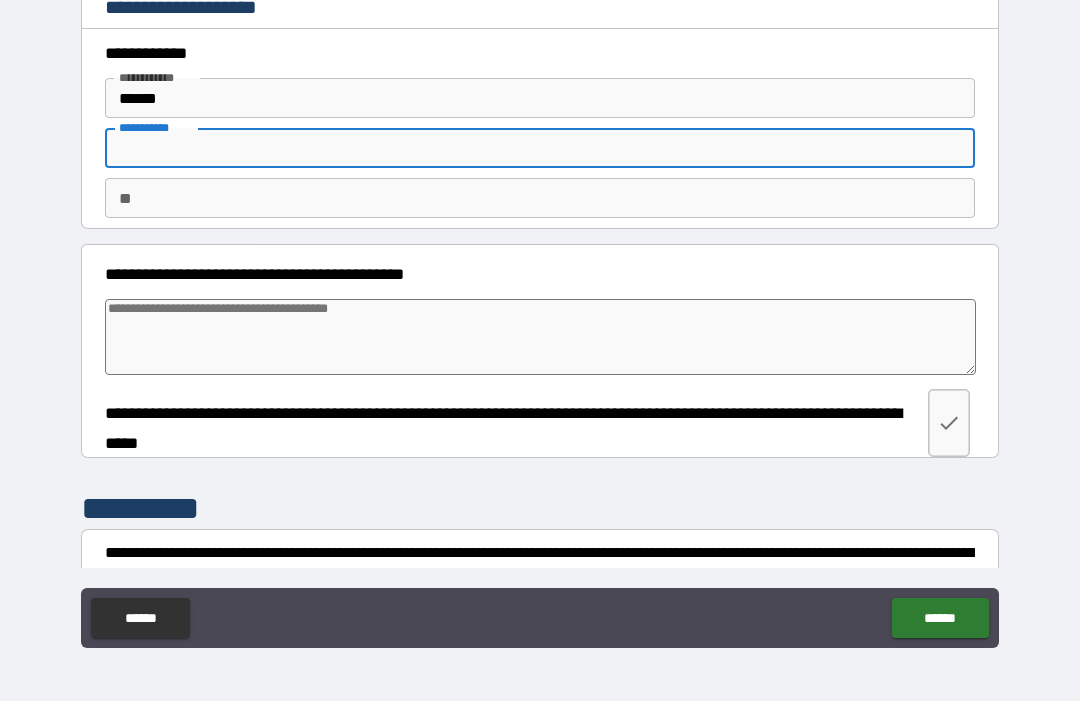 type on "*" 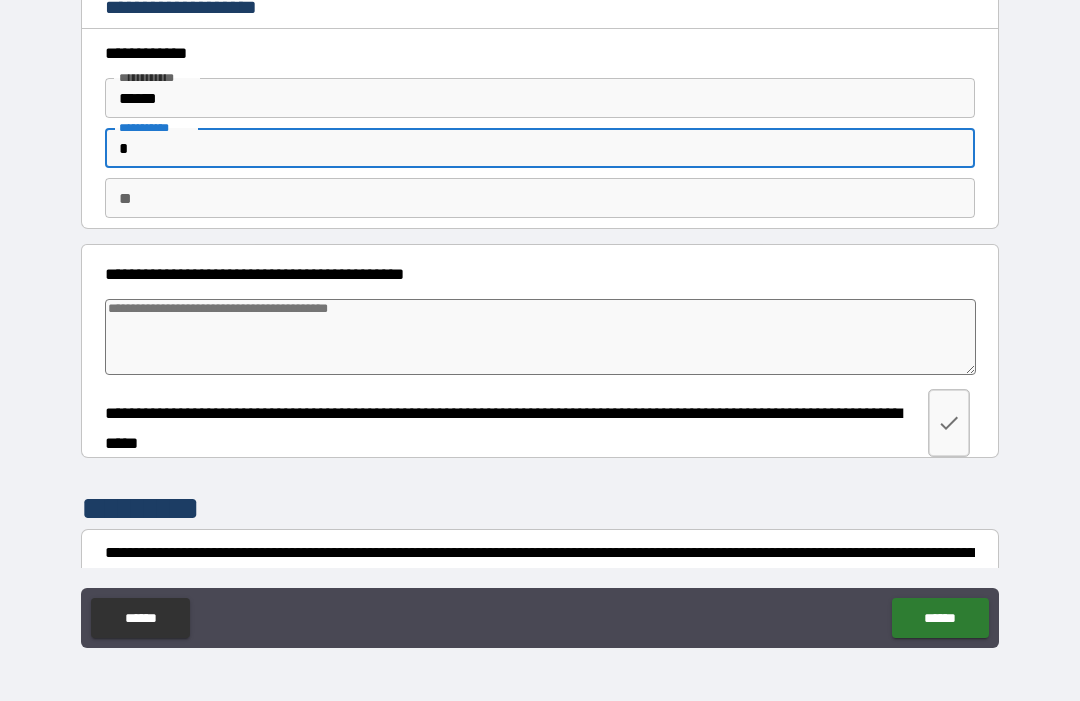 type on "*" 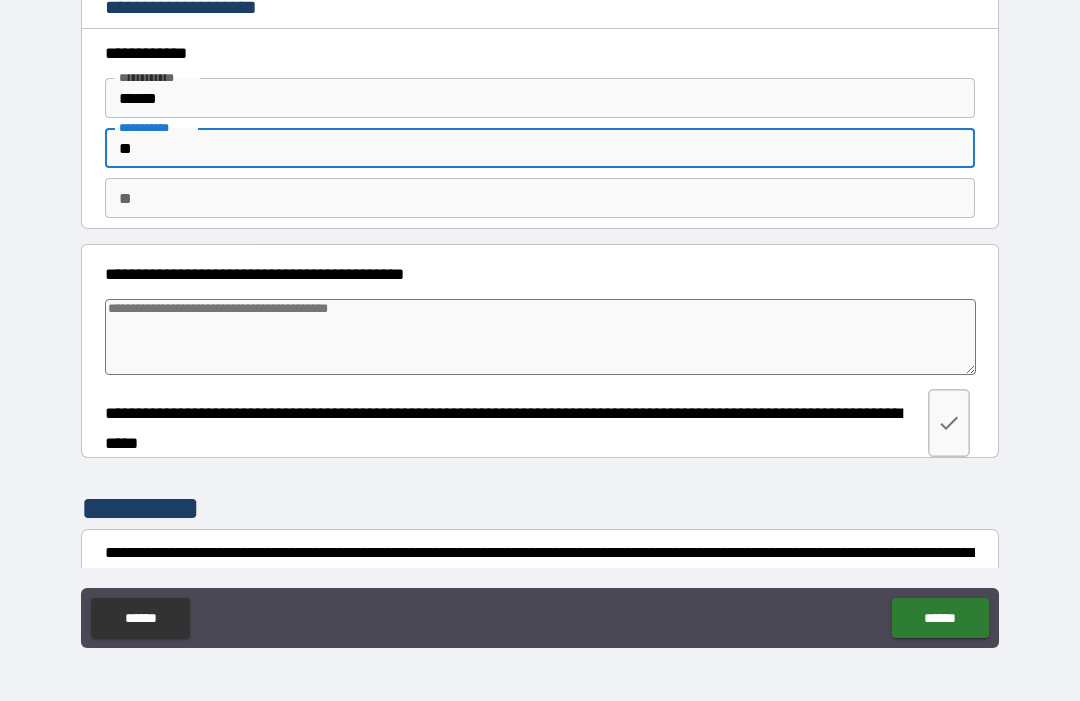 type on "*" 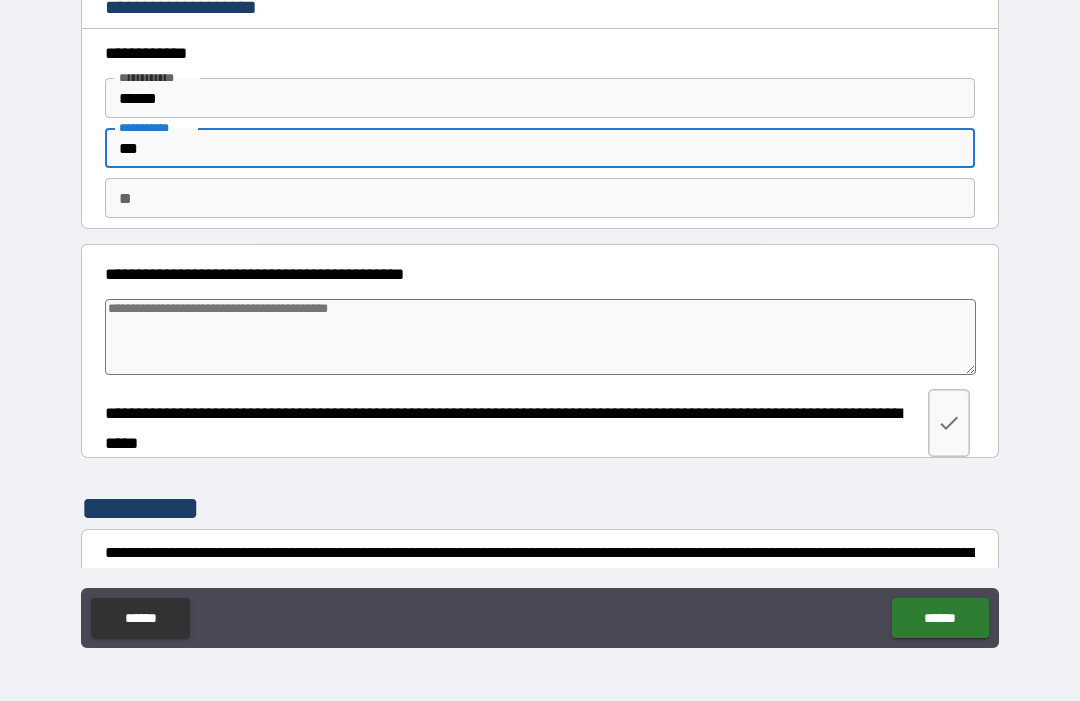 type on "*" 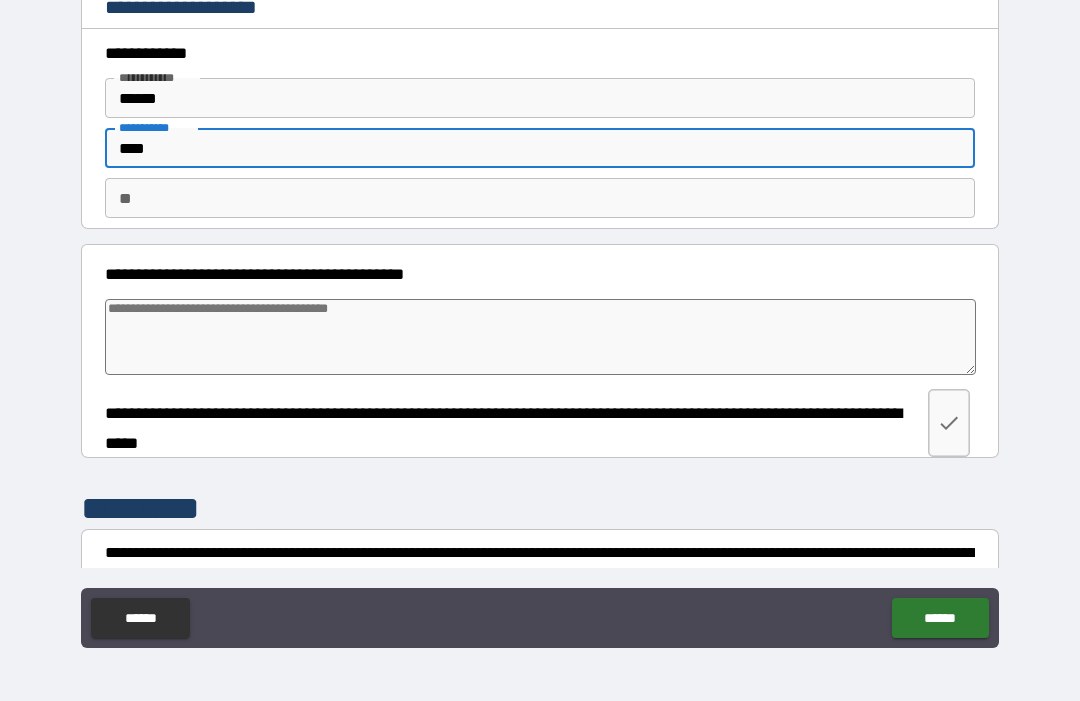 type on "*" 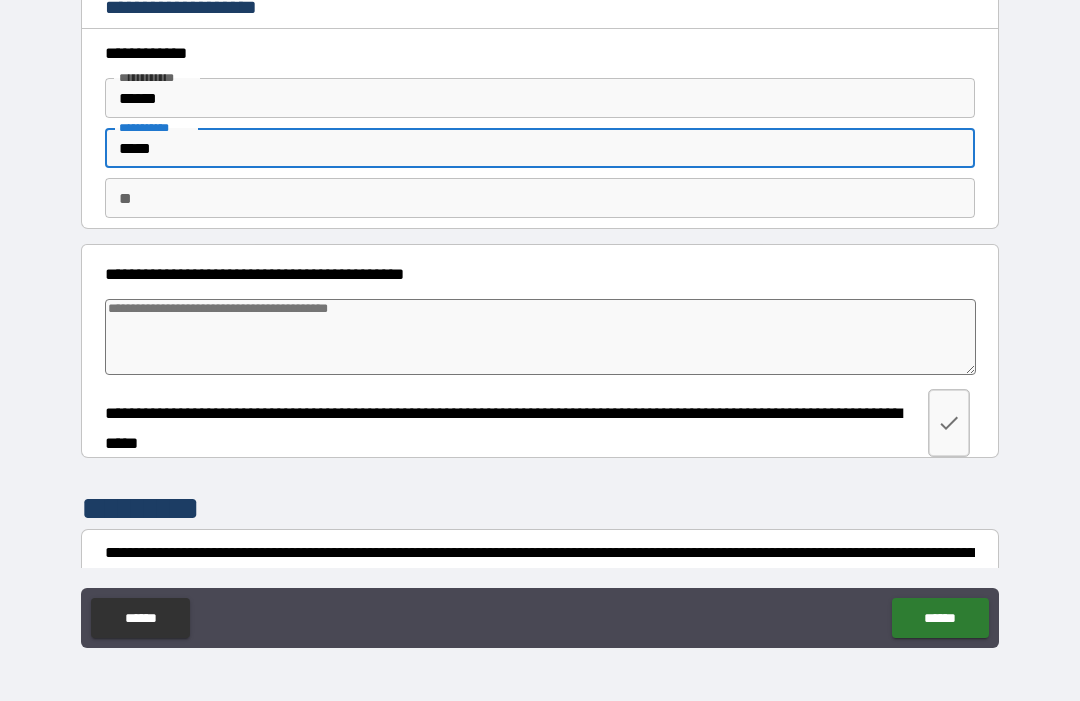type on "*" 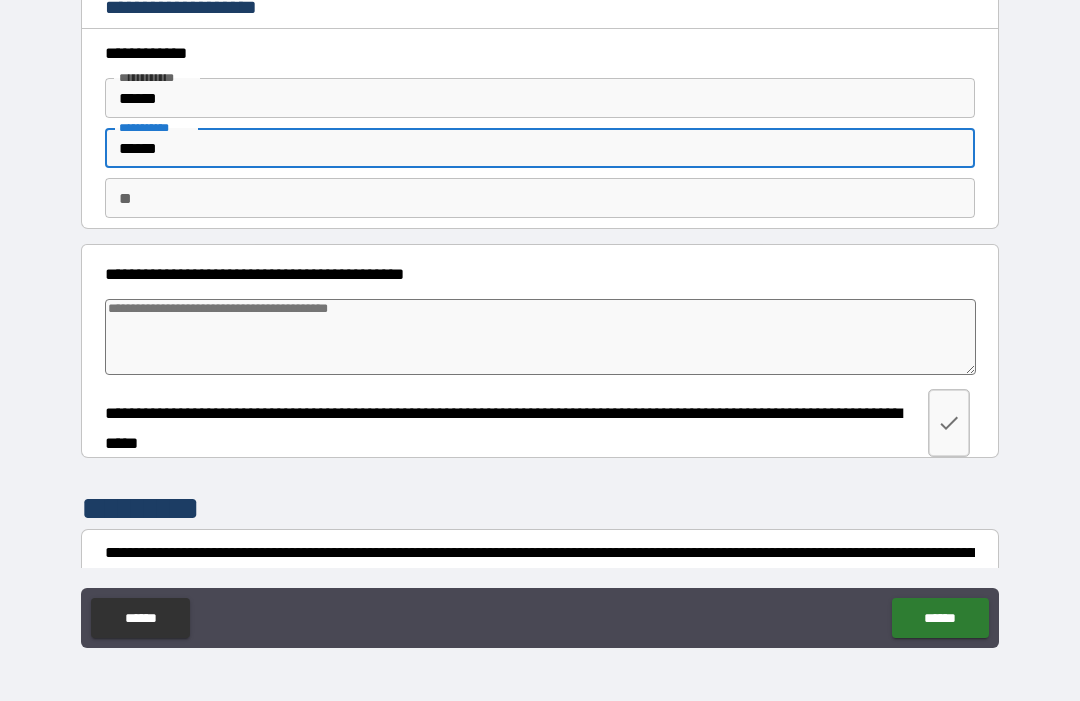 type on "*" 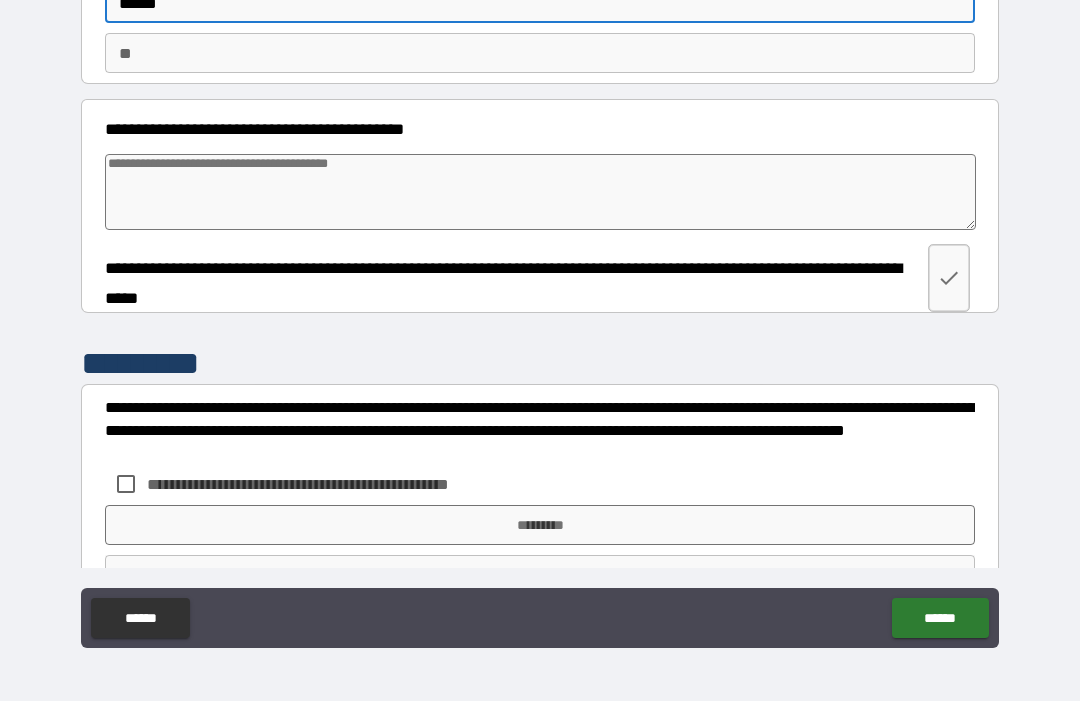 scroll, scrollTop: 143, scrollLeft: 0, axis: vertical 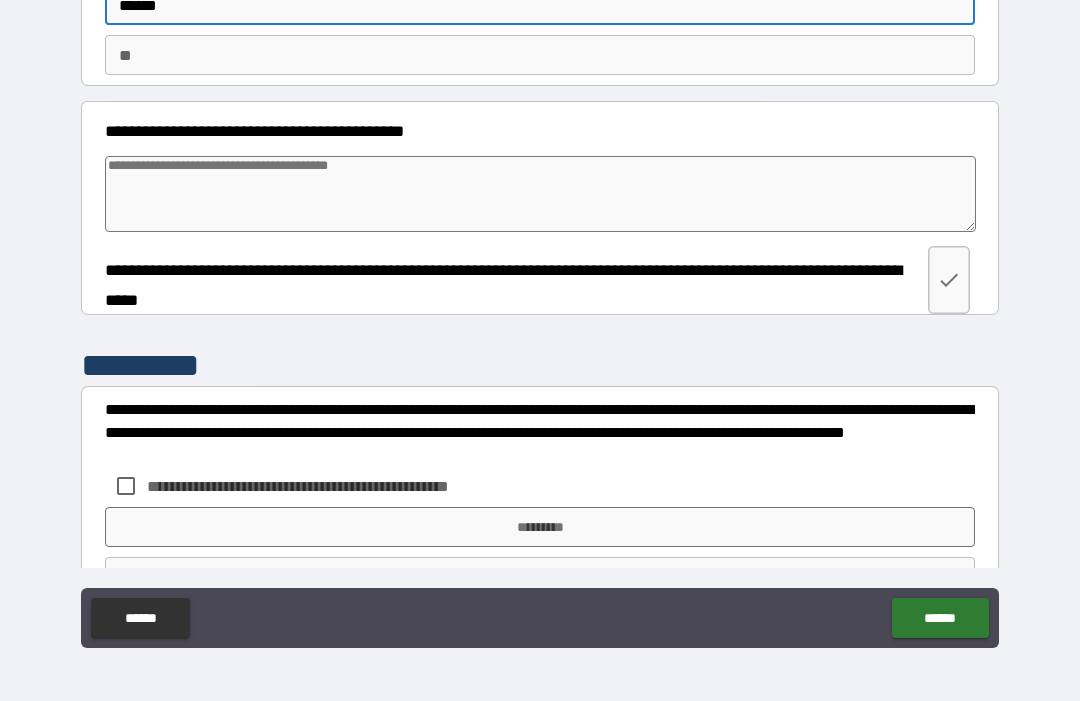type on "******" 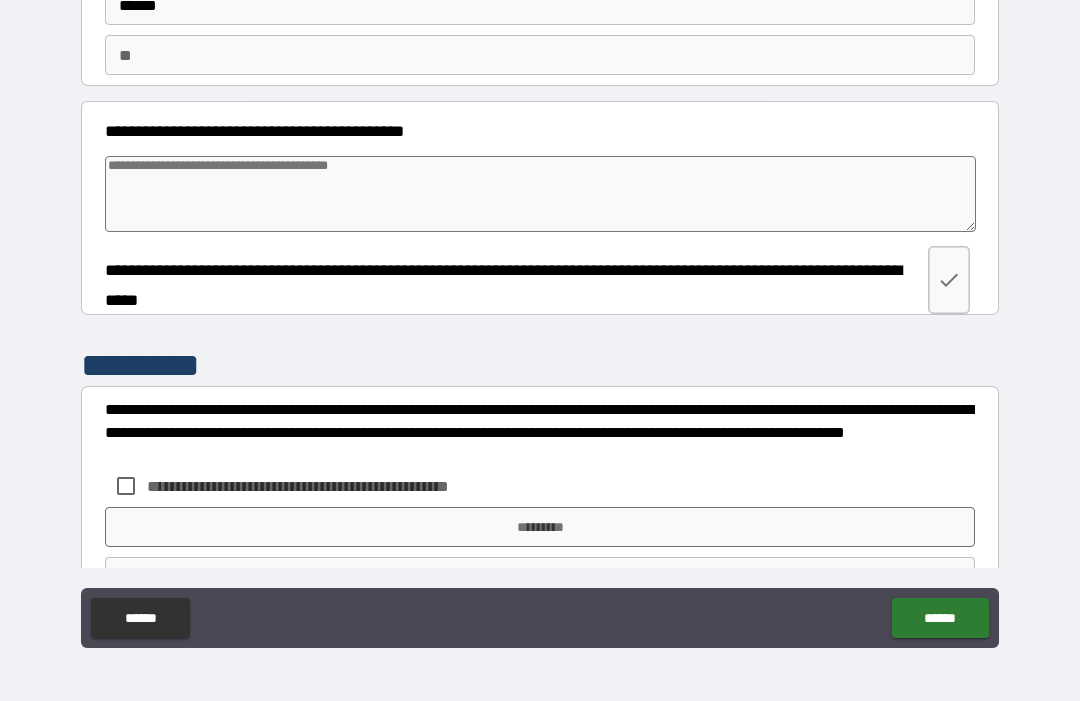 type on "*" 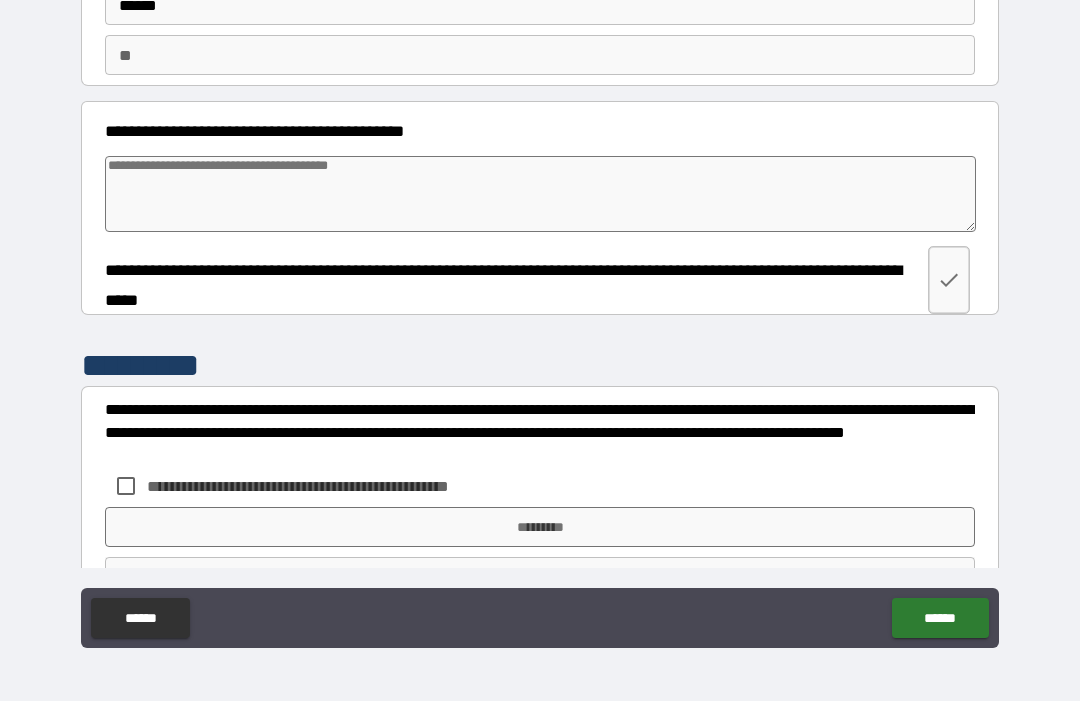 type on "*" 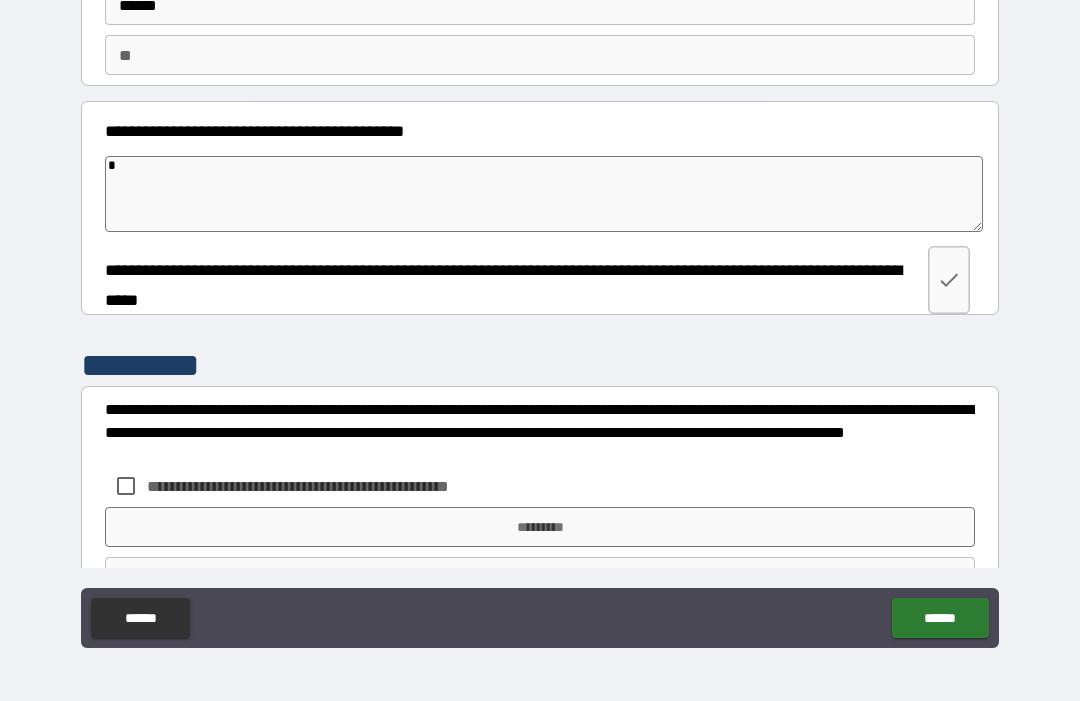 type on "**" 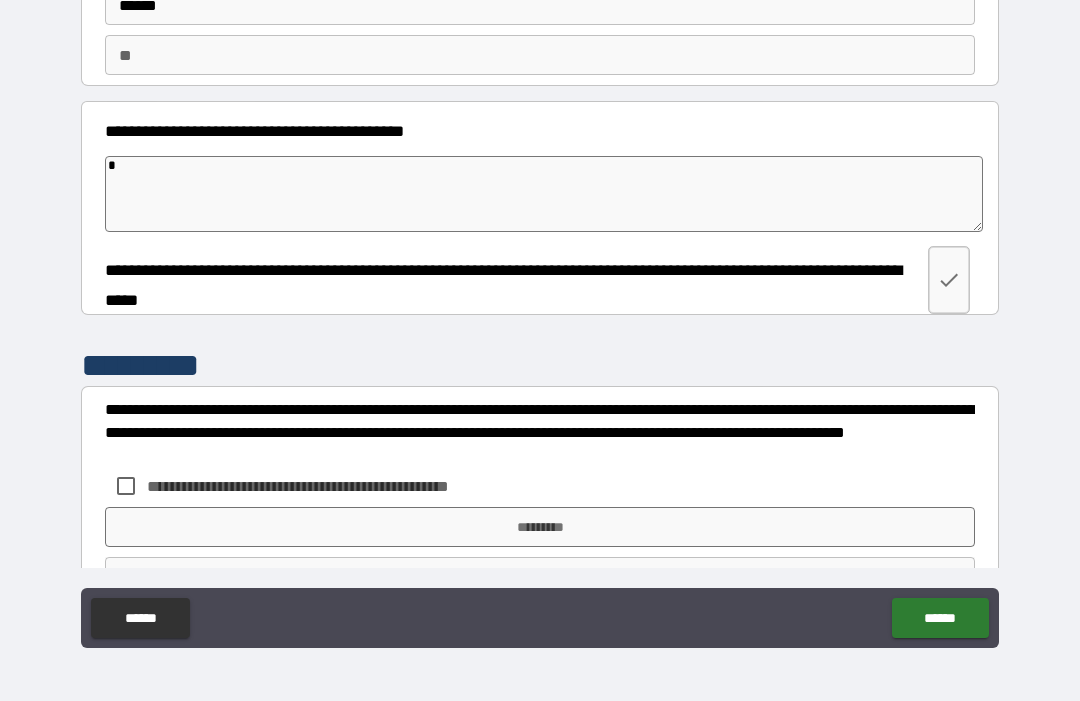 type on "*" 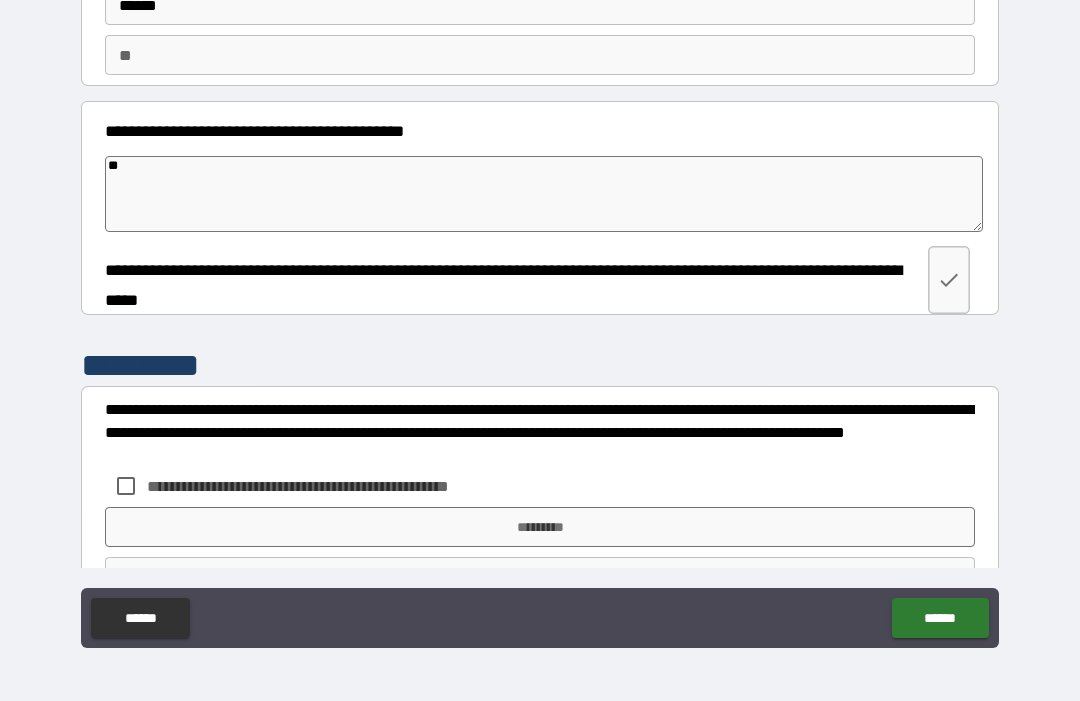 type on "***" 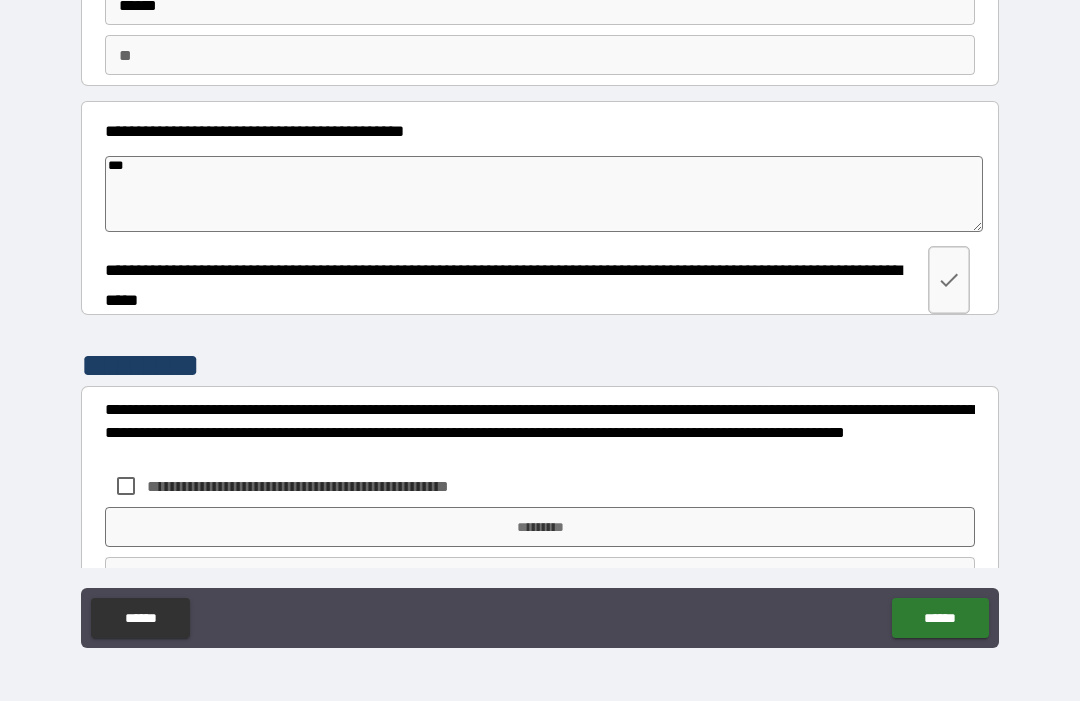 type on "*" 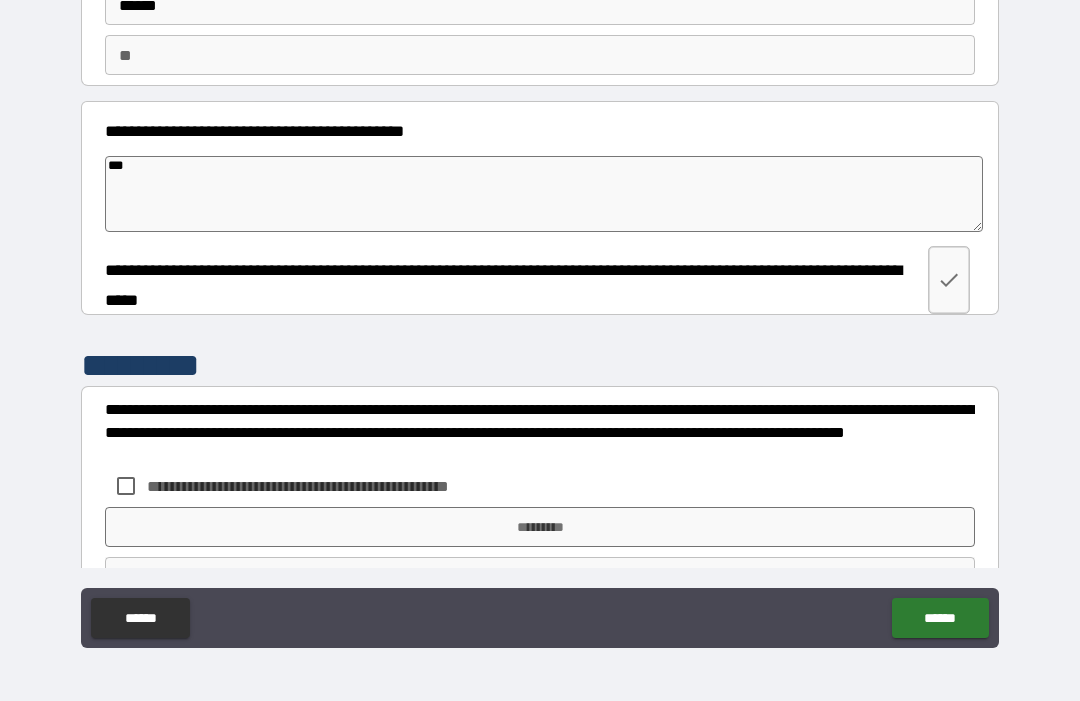 type on "****" 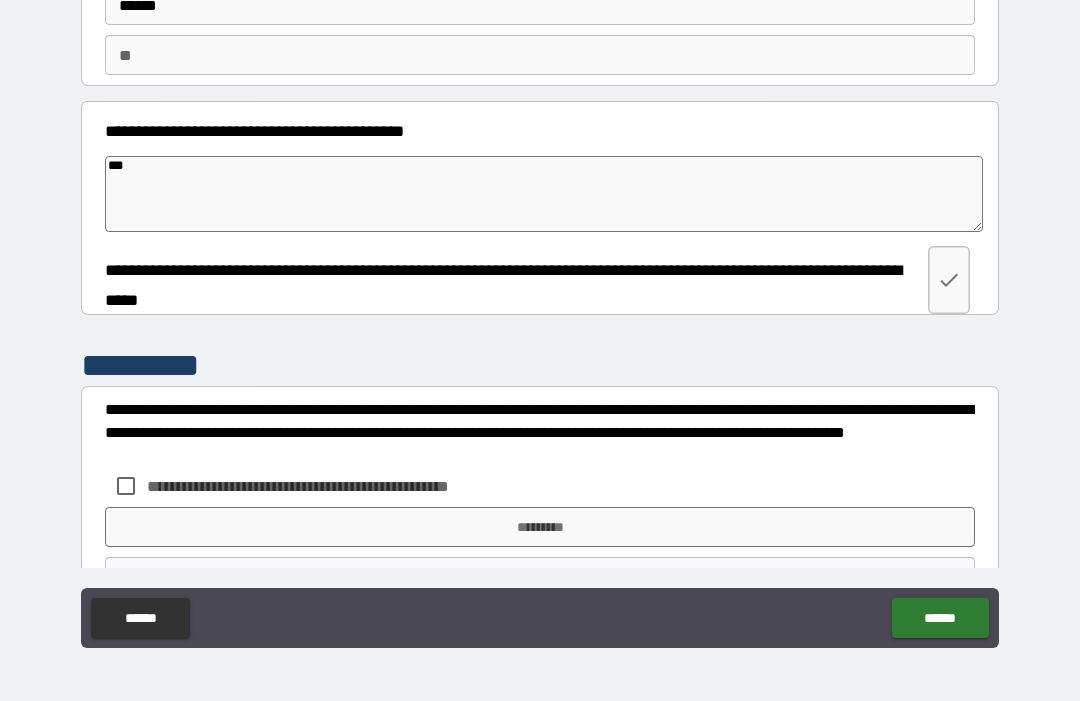type on "*" 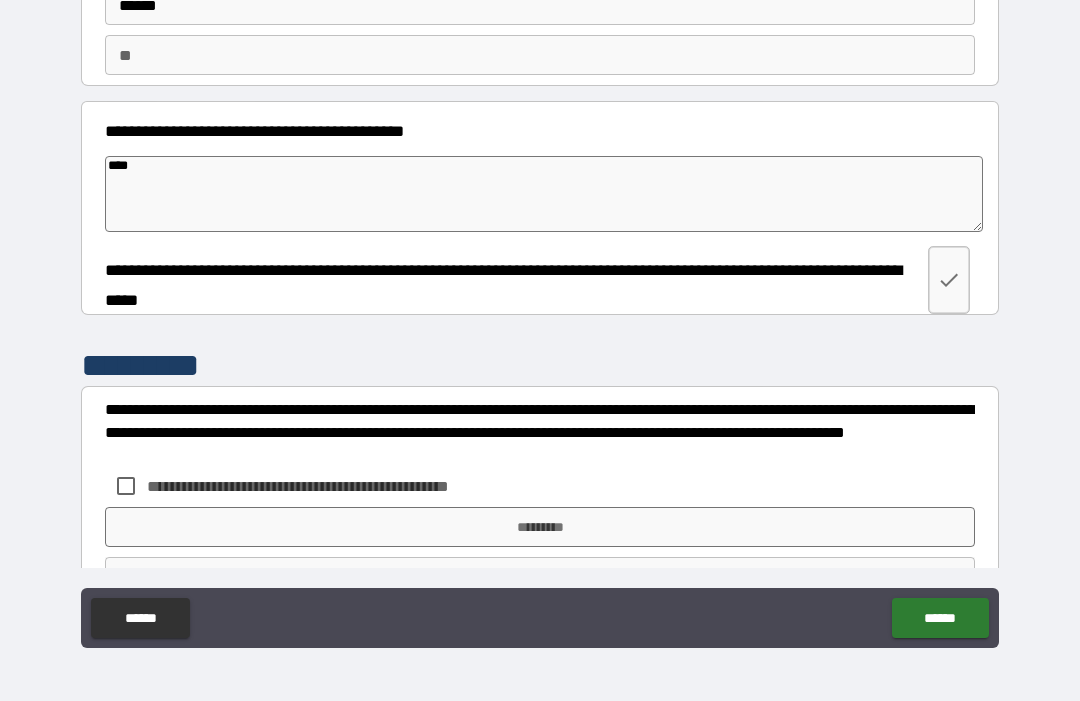 type on "*****" 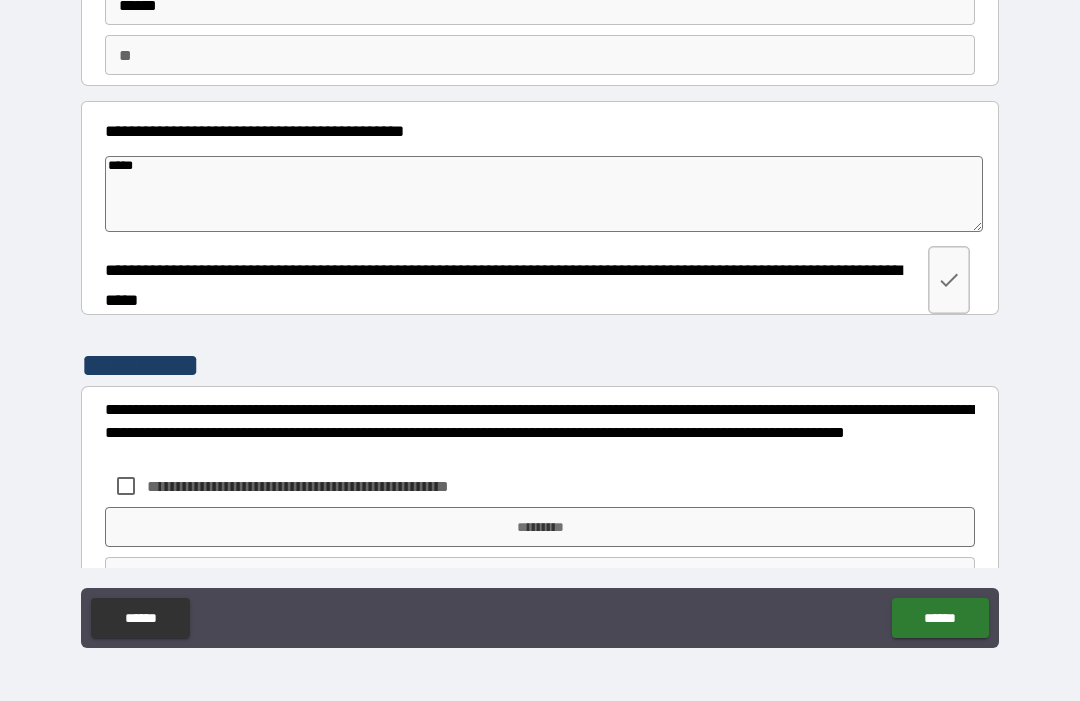 type on "*" 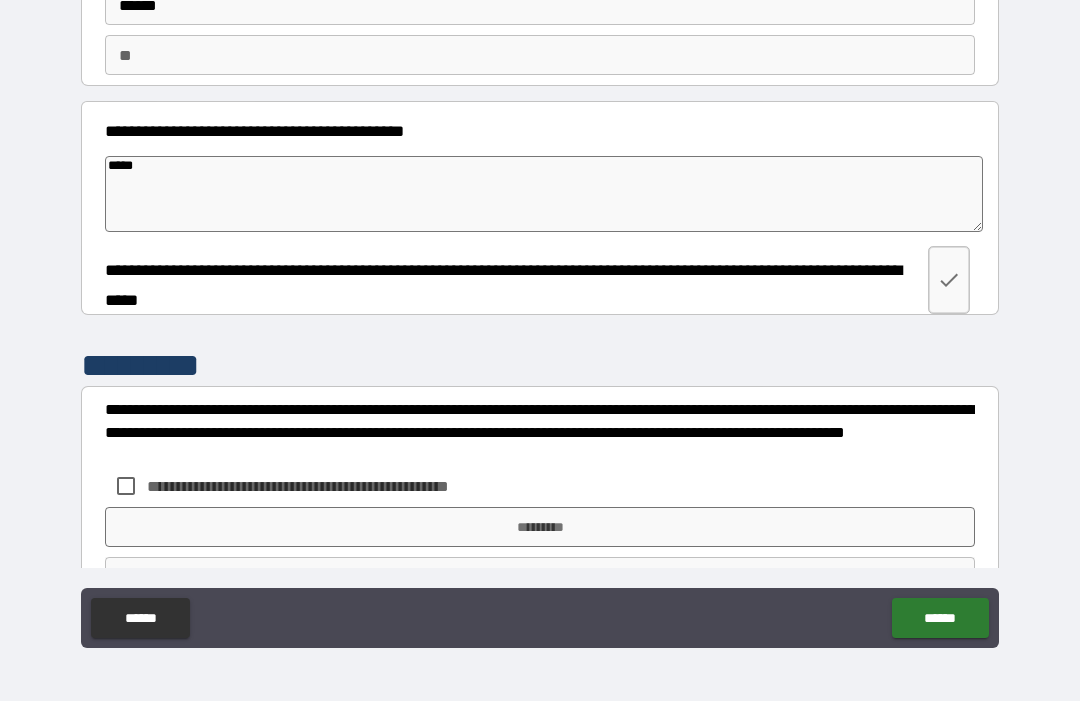 type on "*****" 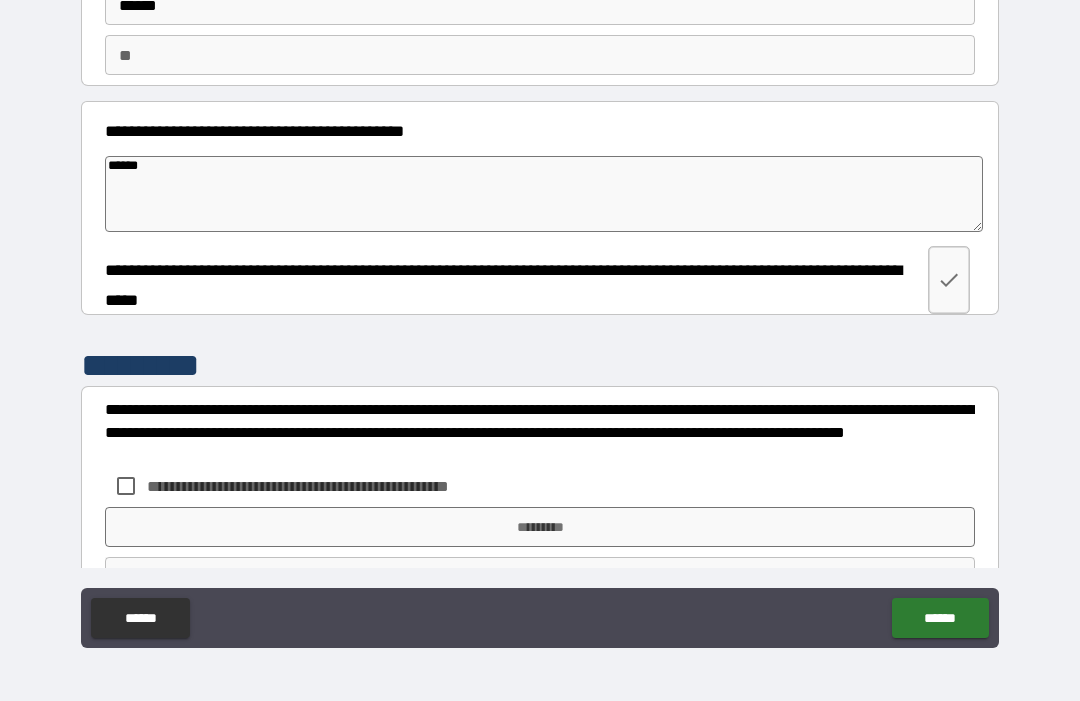 type on "*" 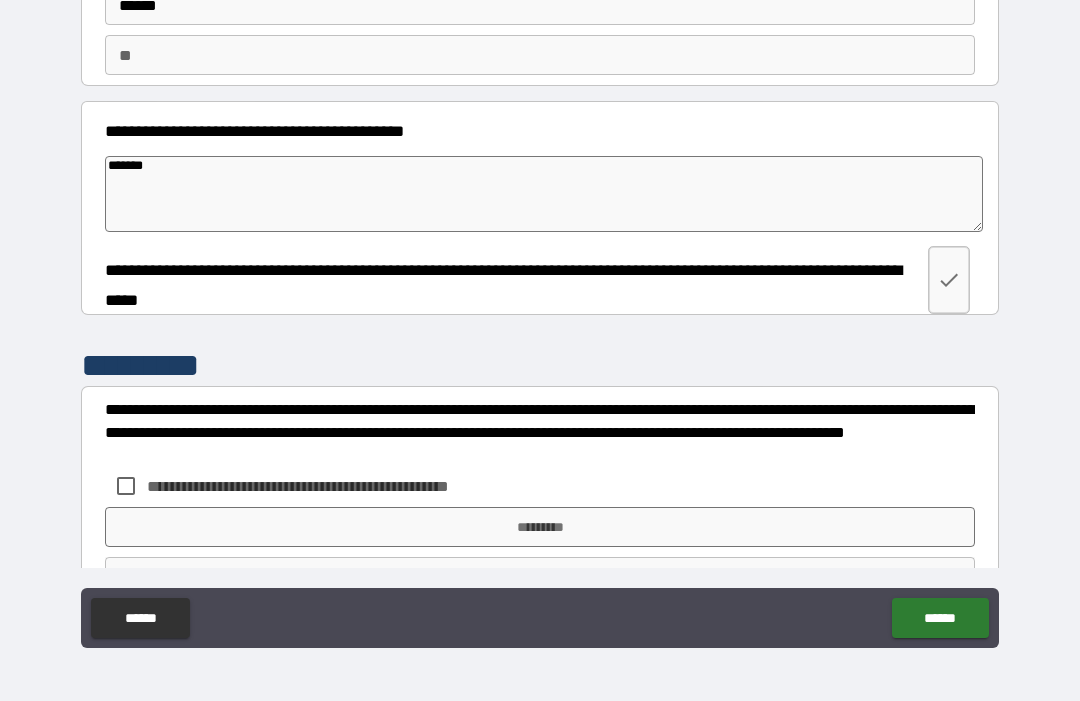 type on "*" 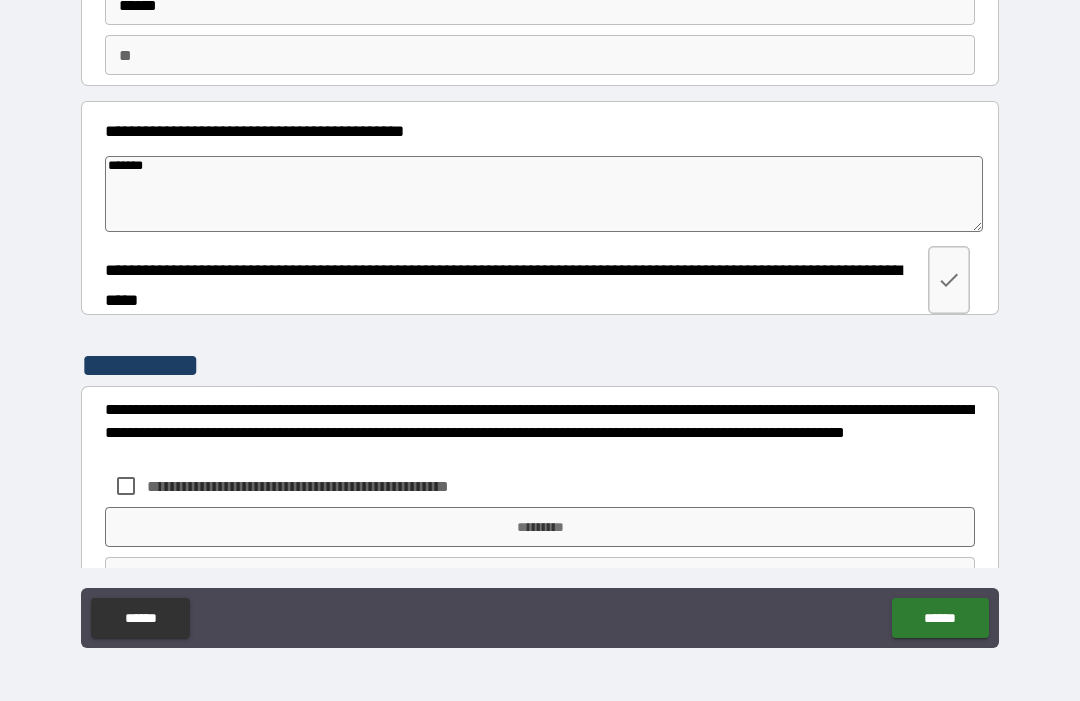 type on "********" 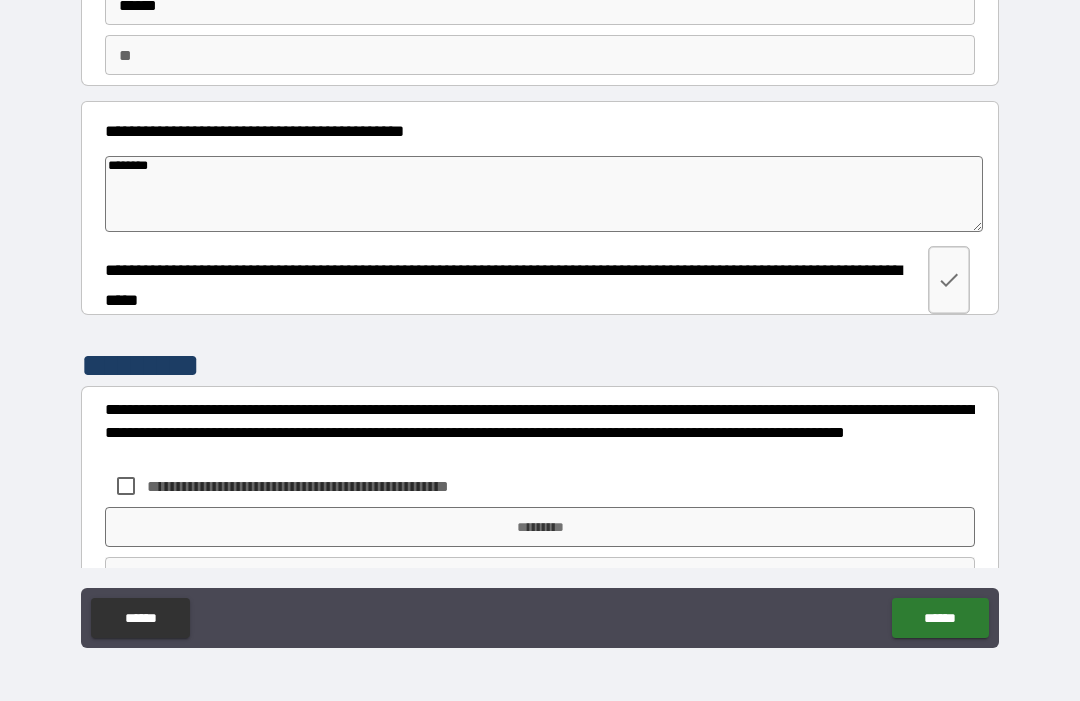 type on "*" 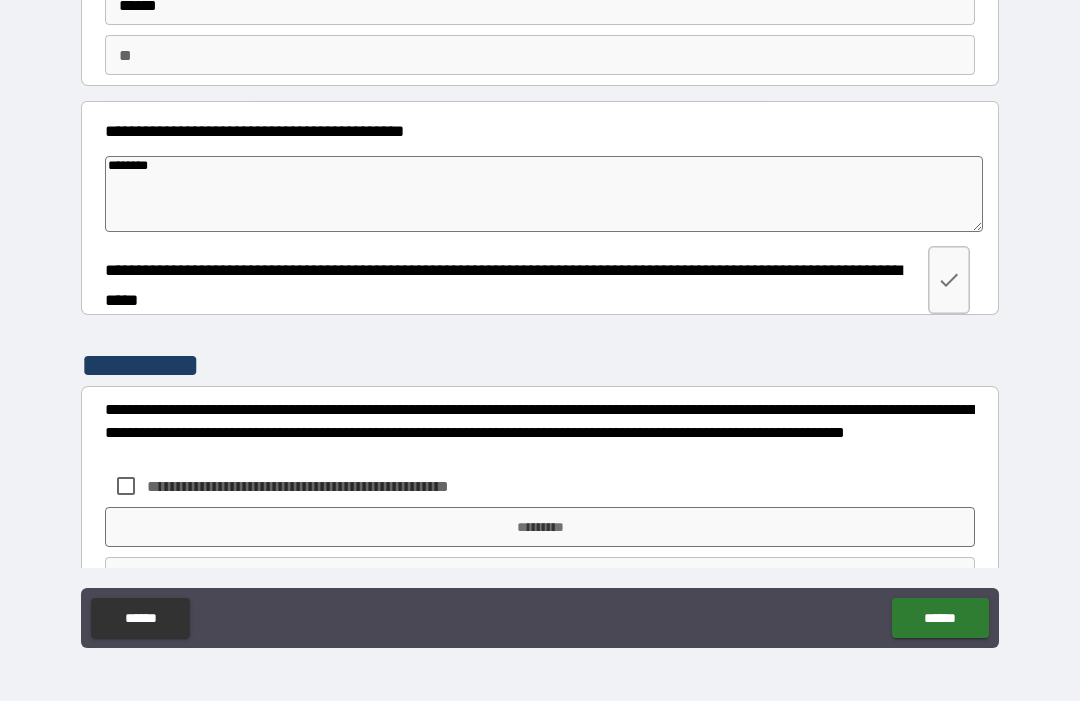 type on "*********" 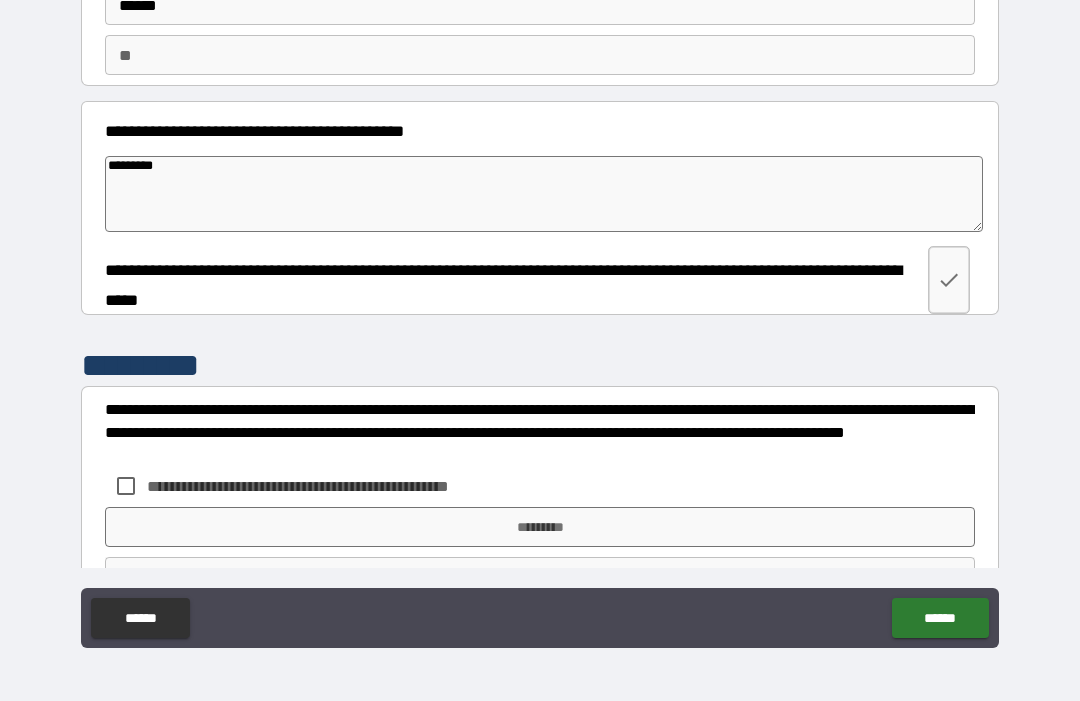 type on "*" 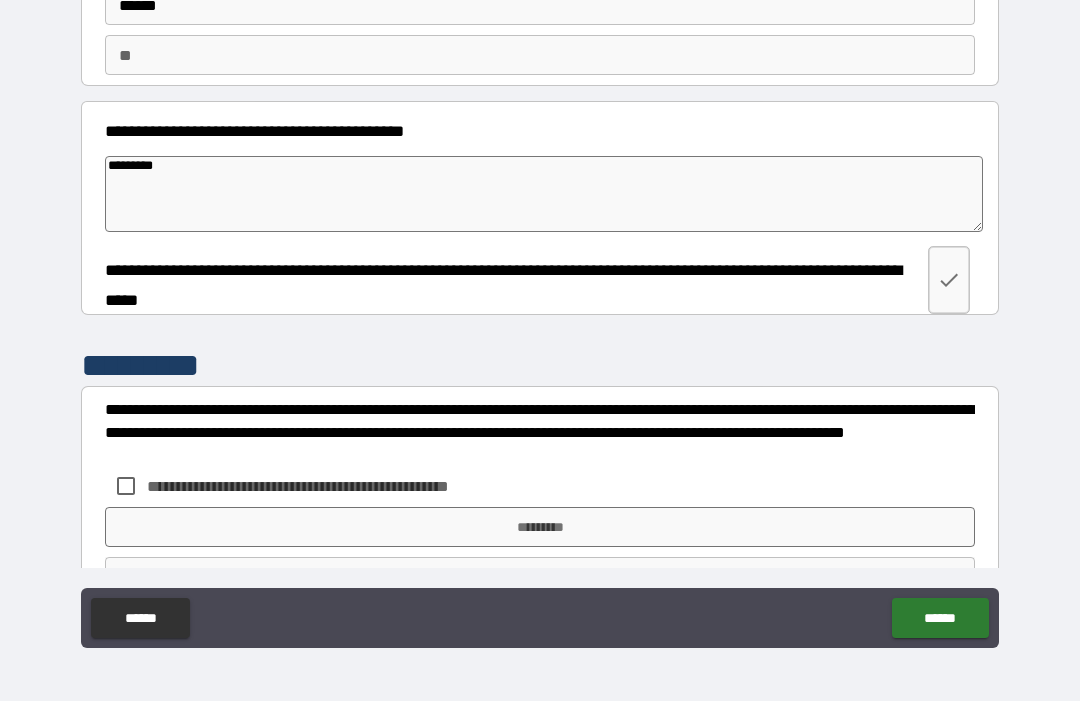 type on "**********" 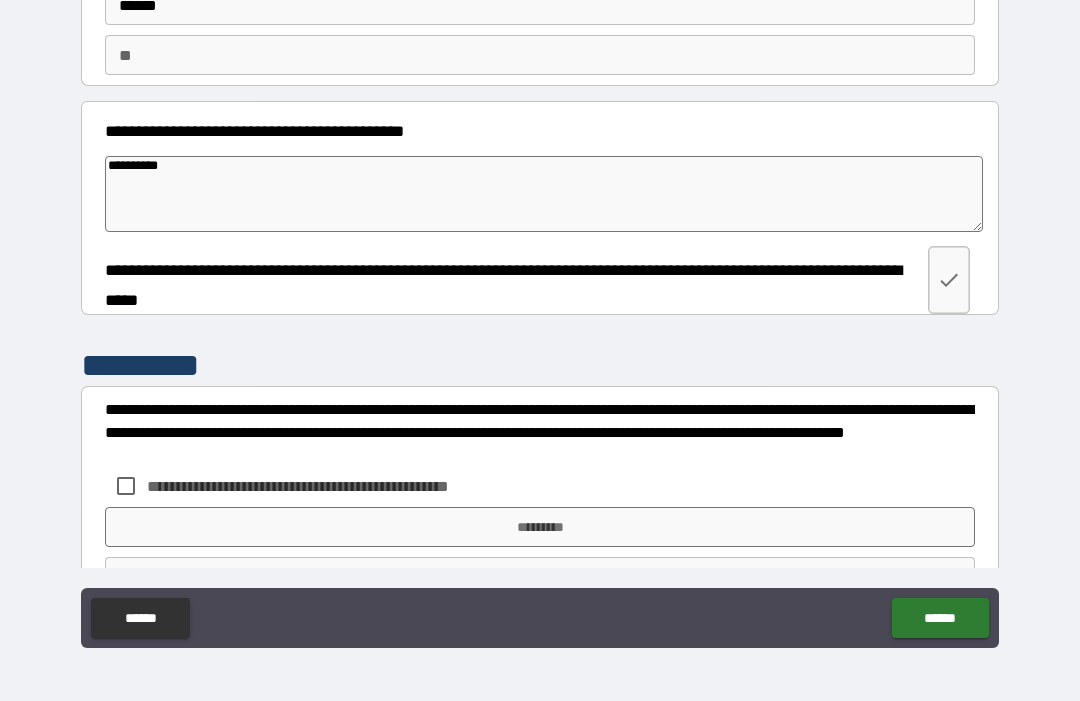type on "*" 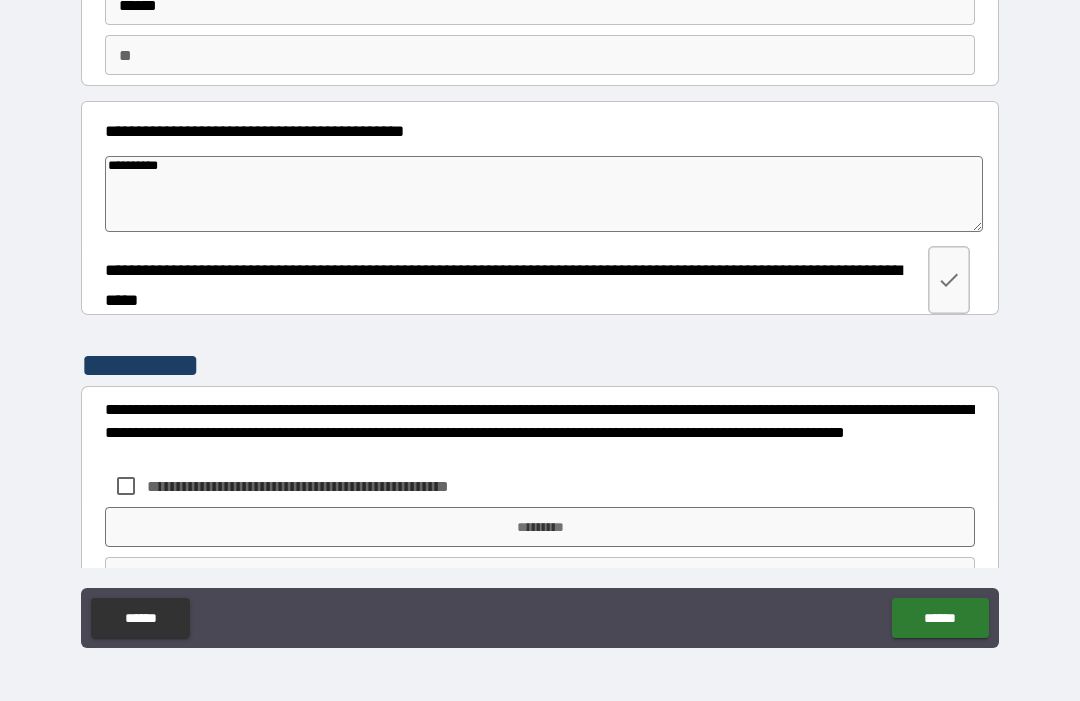 type on "**********" 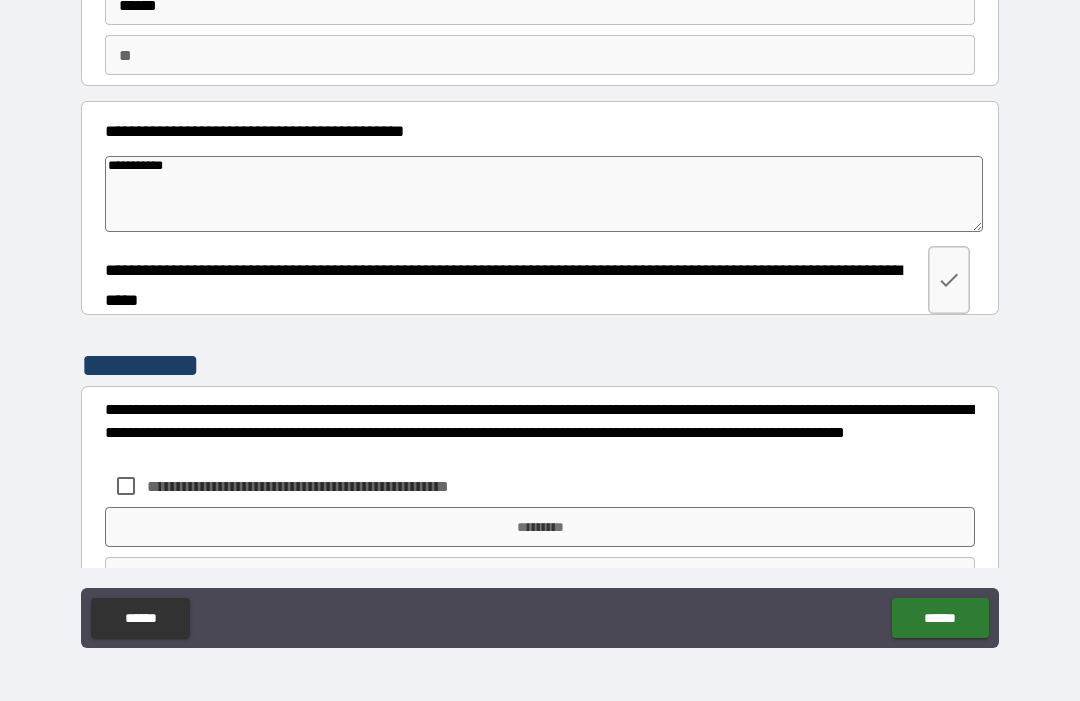 type on "*" 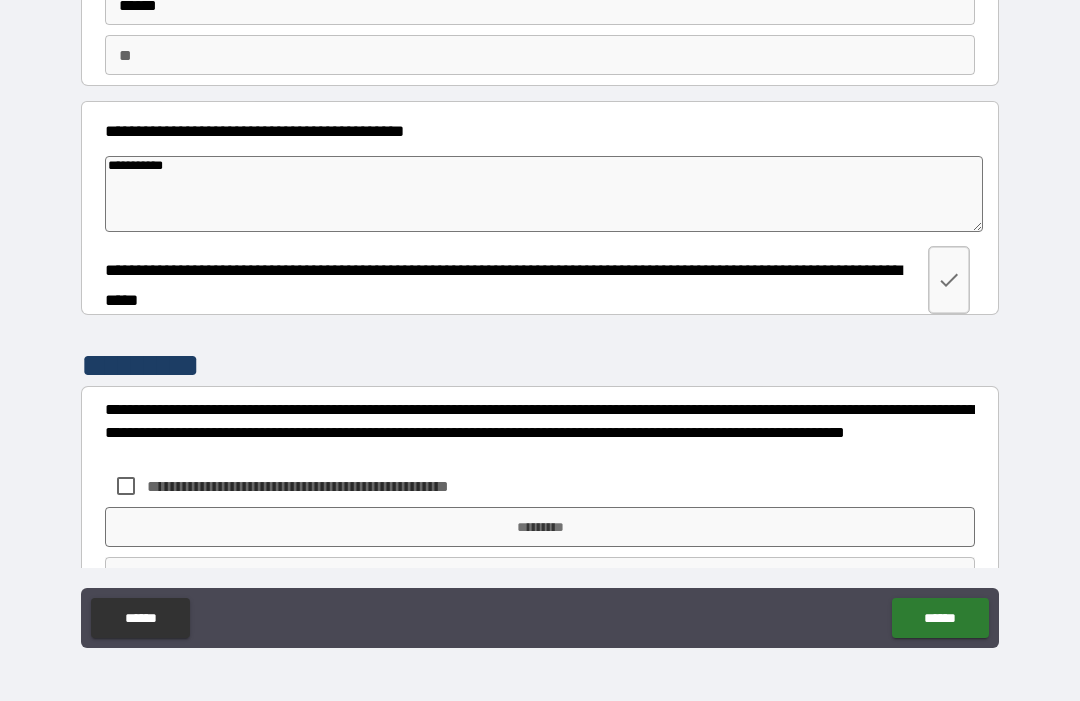type on "**********" 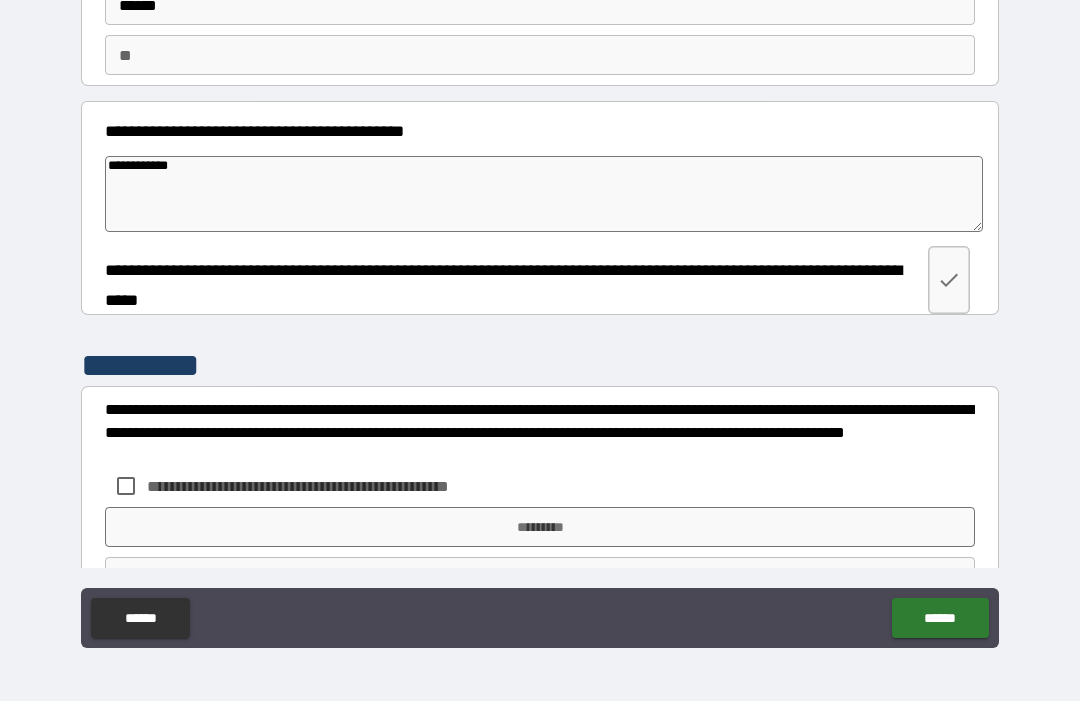 type on "*" 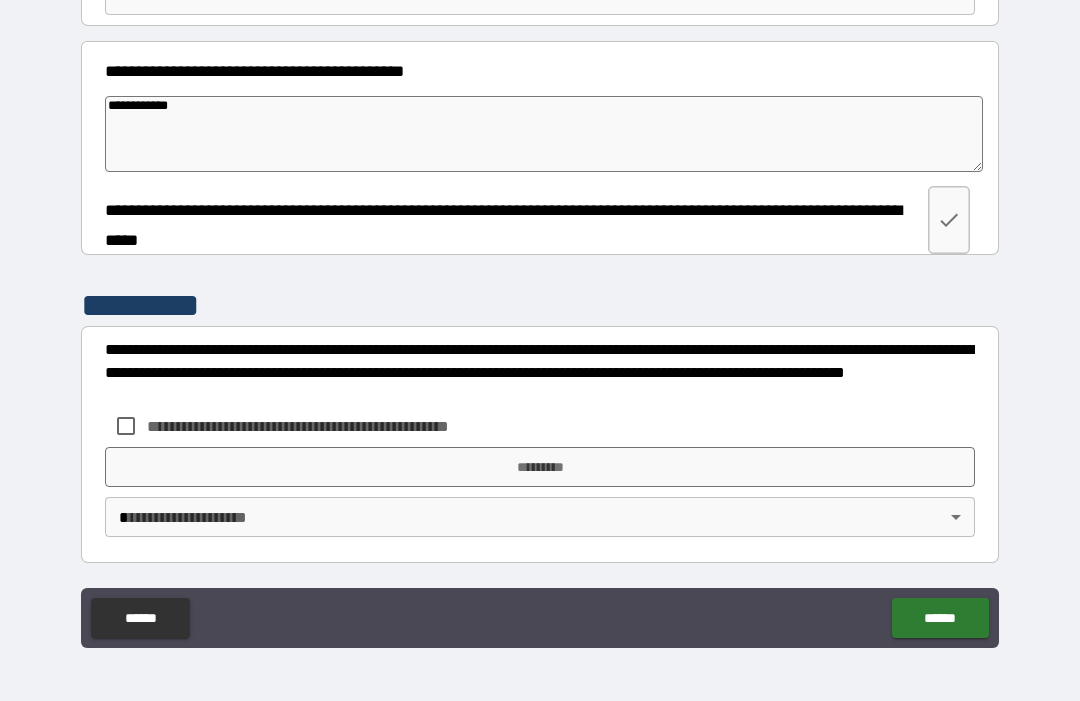 scroll, scrollTop: 203, scrollLeft: 0, axis: vertical 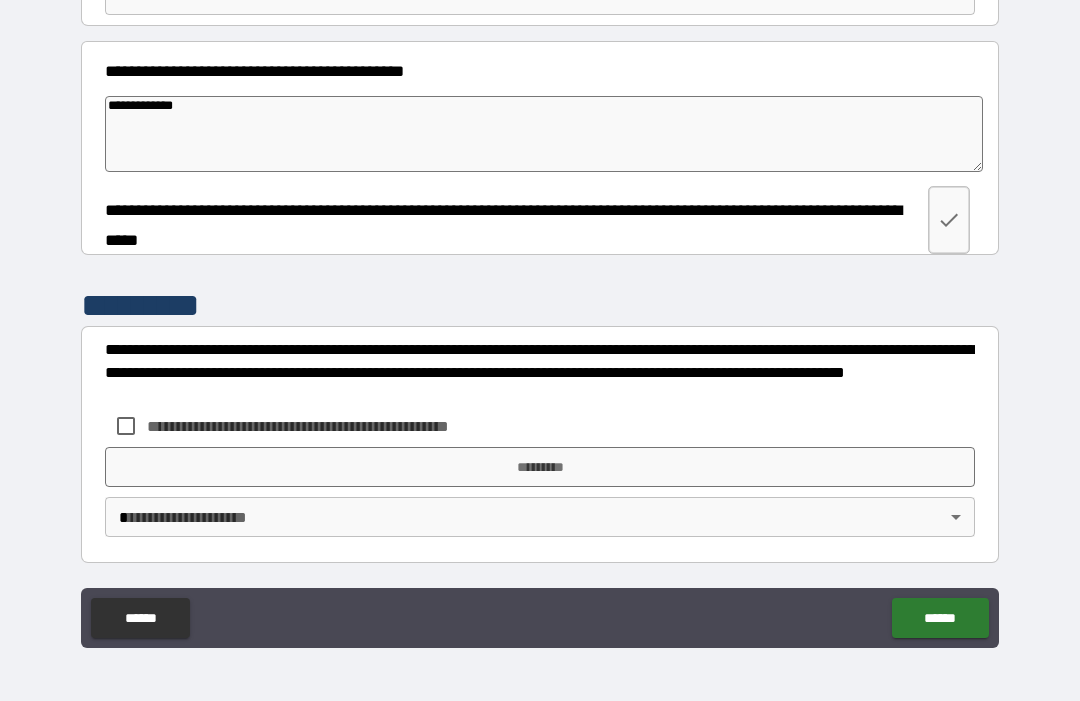 type on "*" 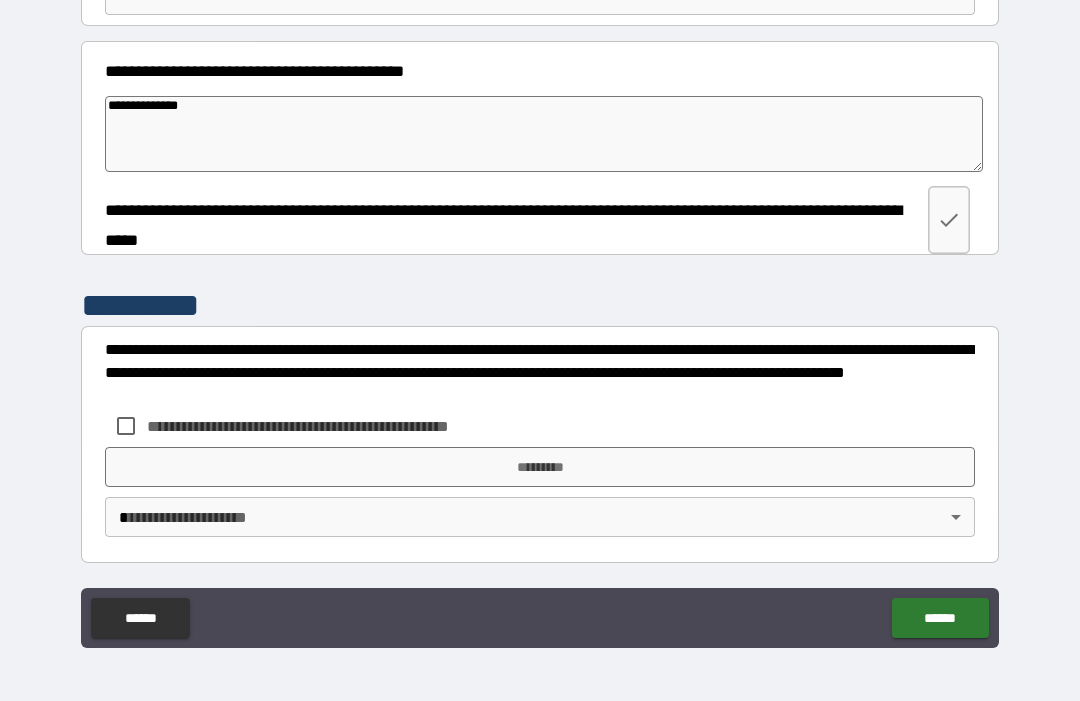 type on "*" 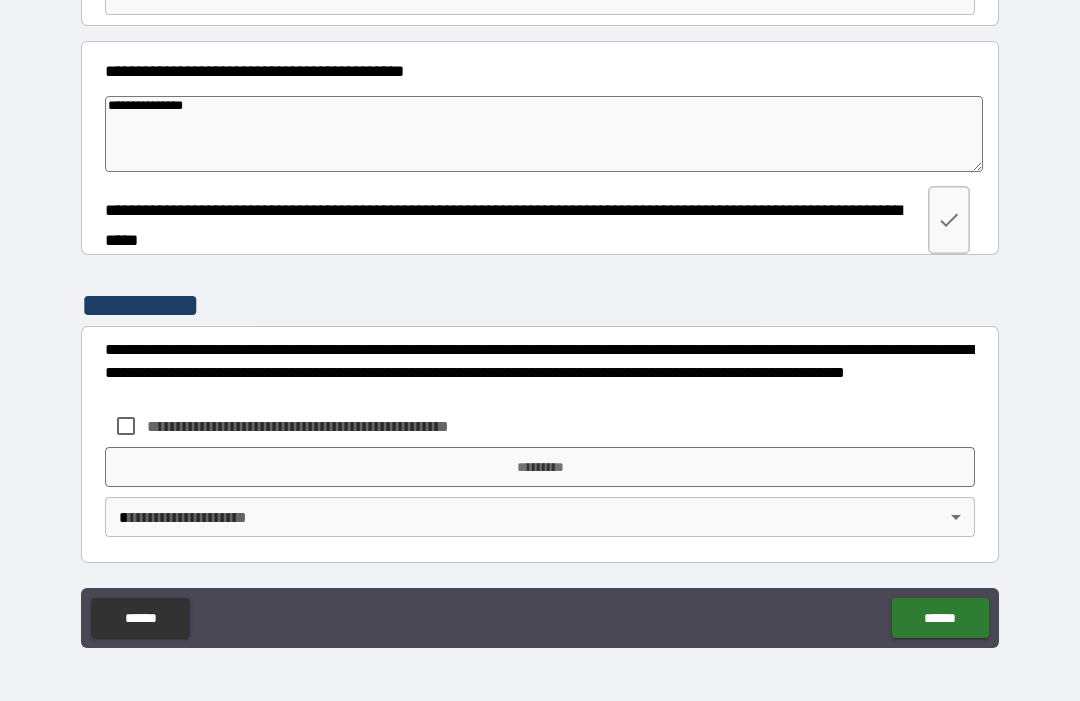 type on "*" 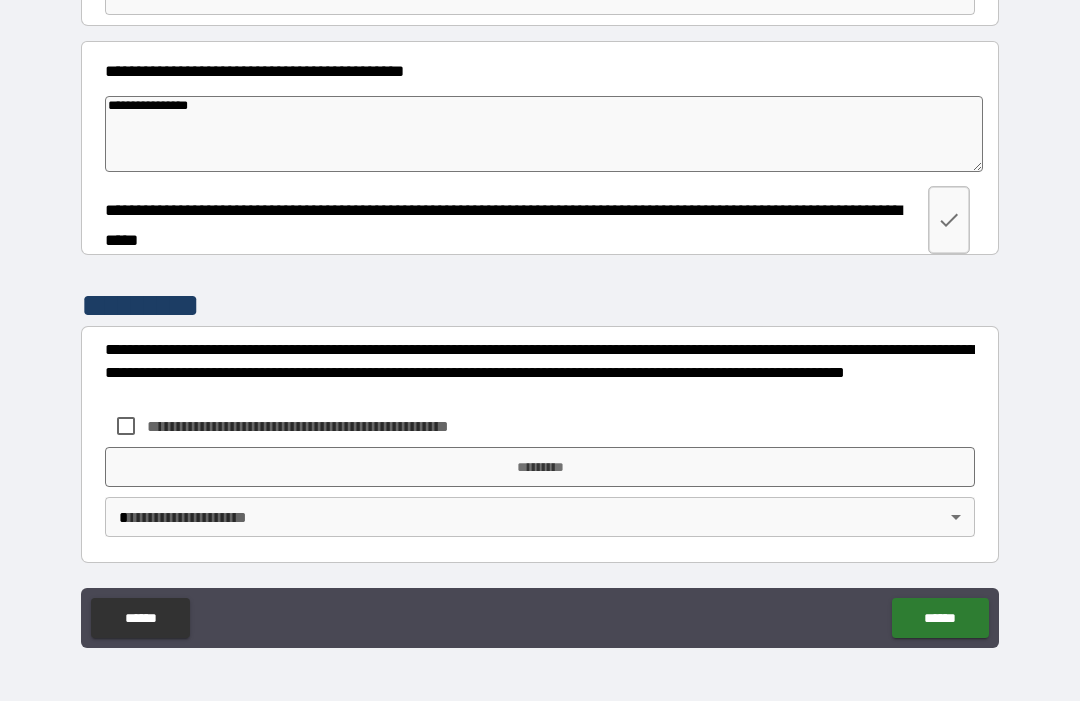 type on "*" 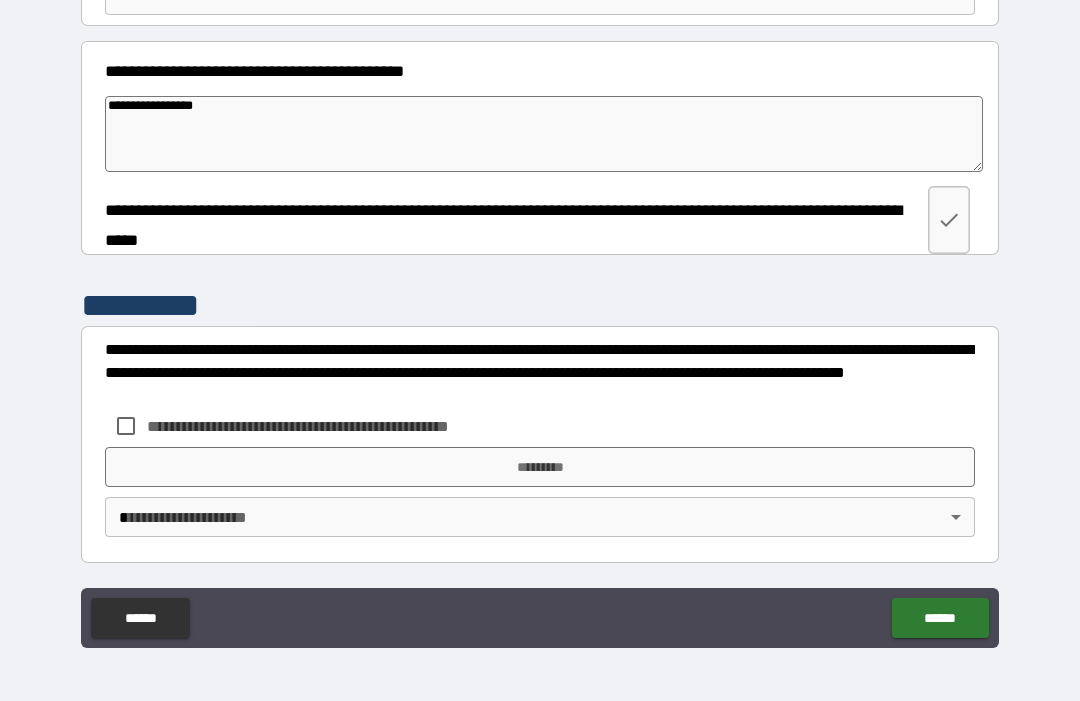 type on "*" 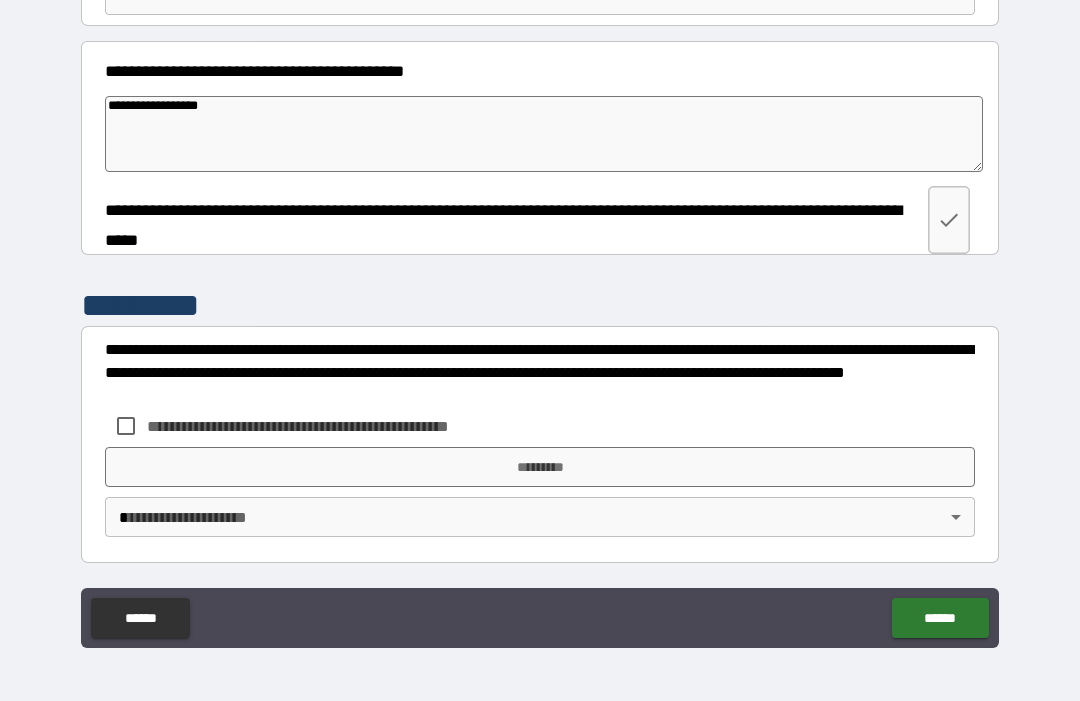 type on "*" 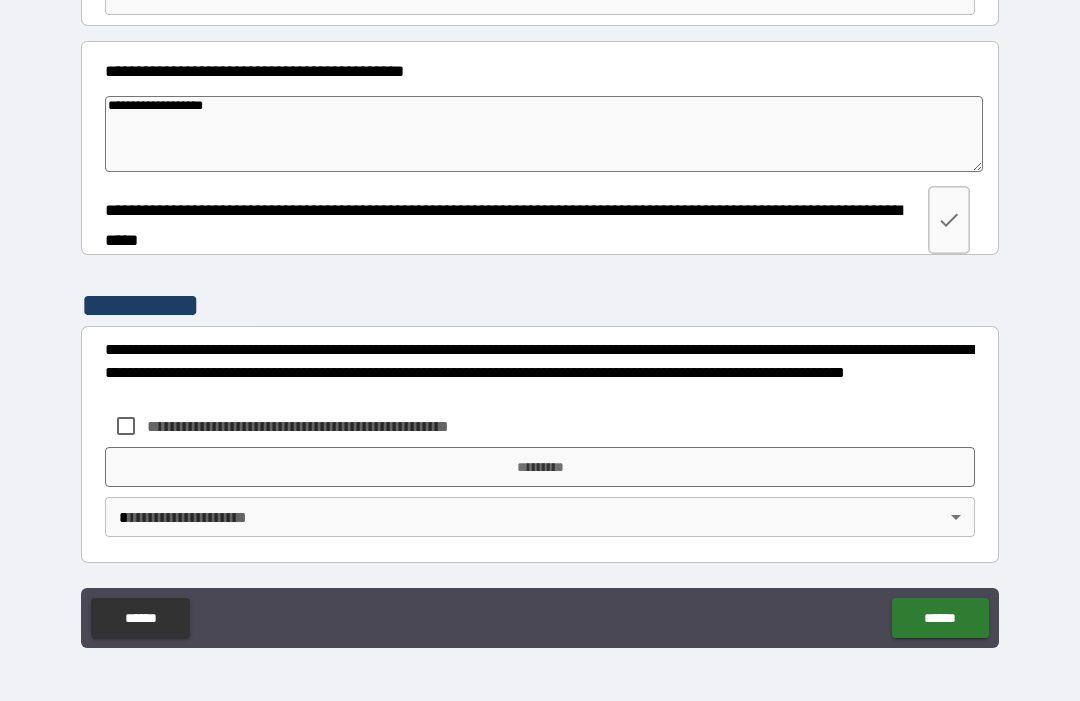 type on "*" 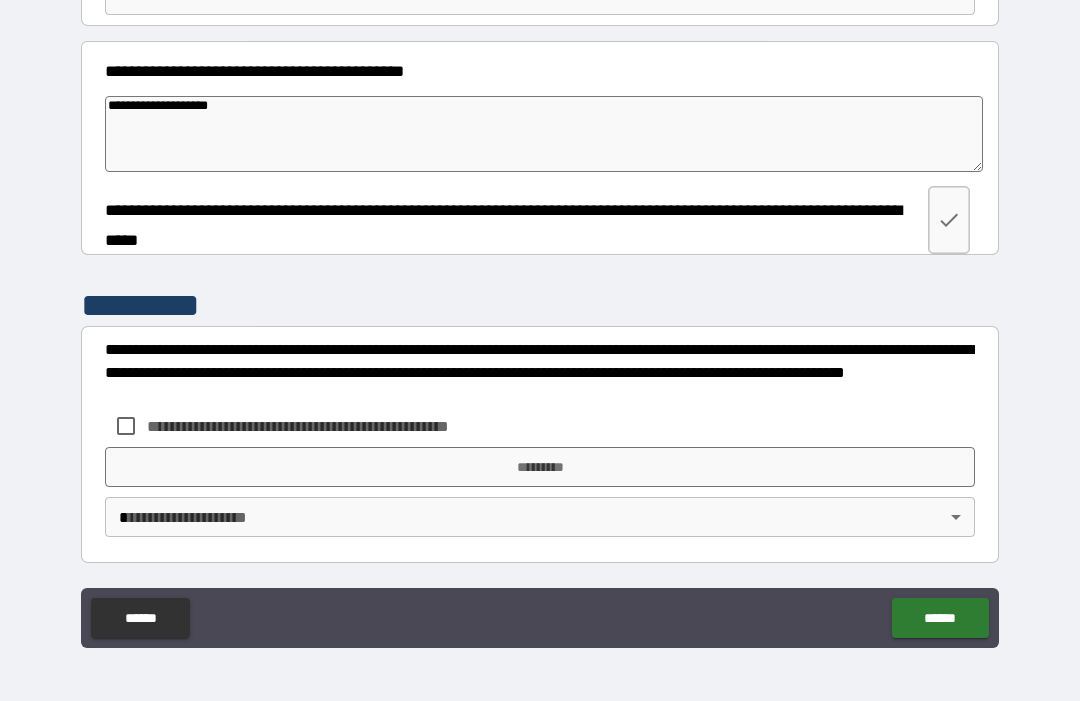 type on "*" 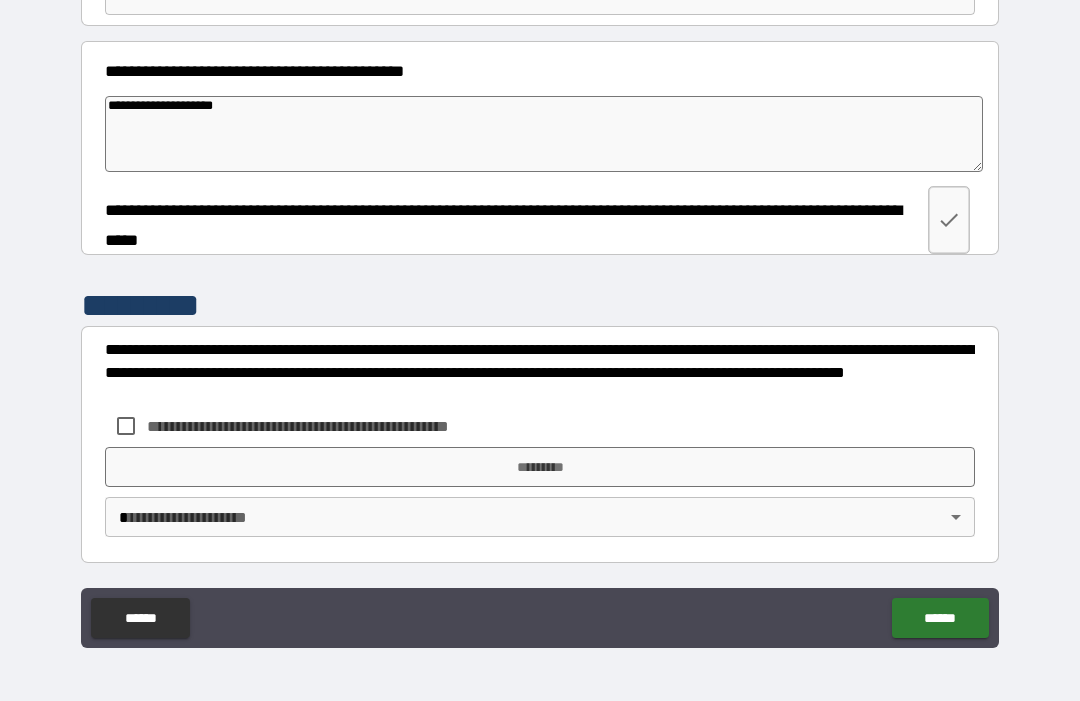 type on "*" 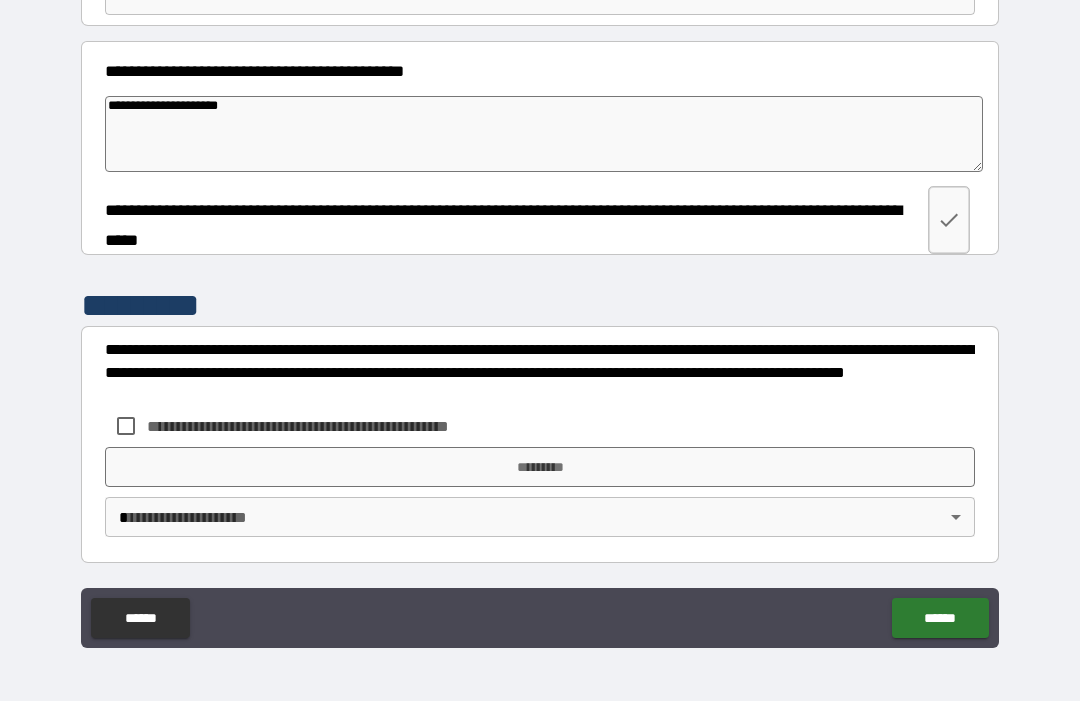 type on "*" 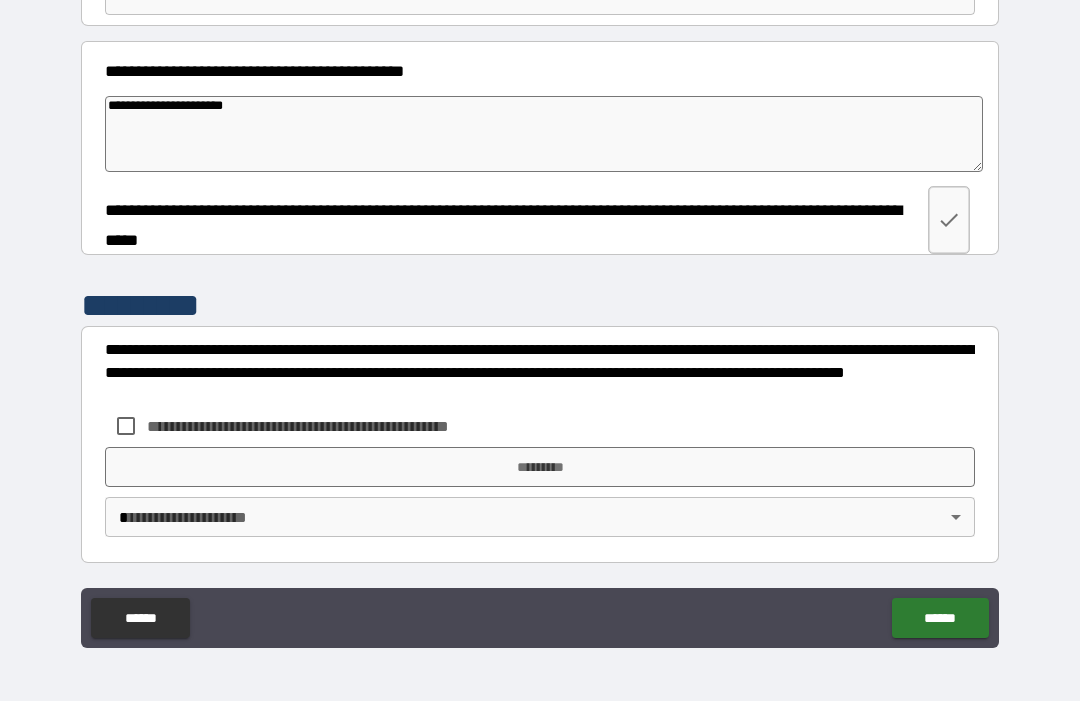type on "*" 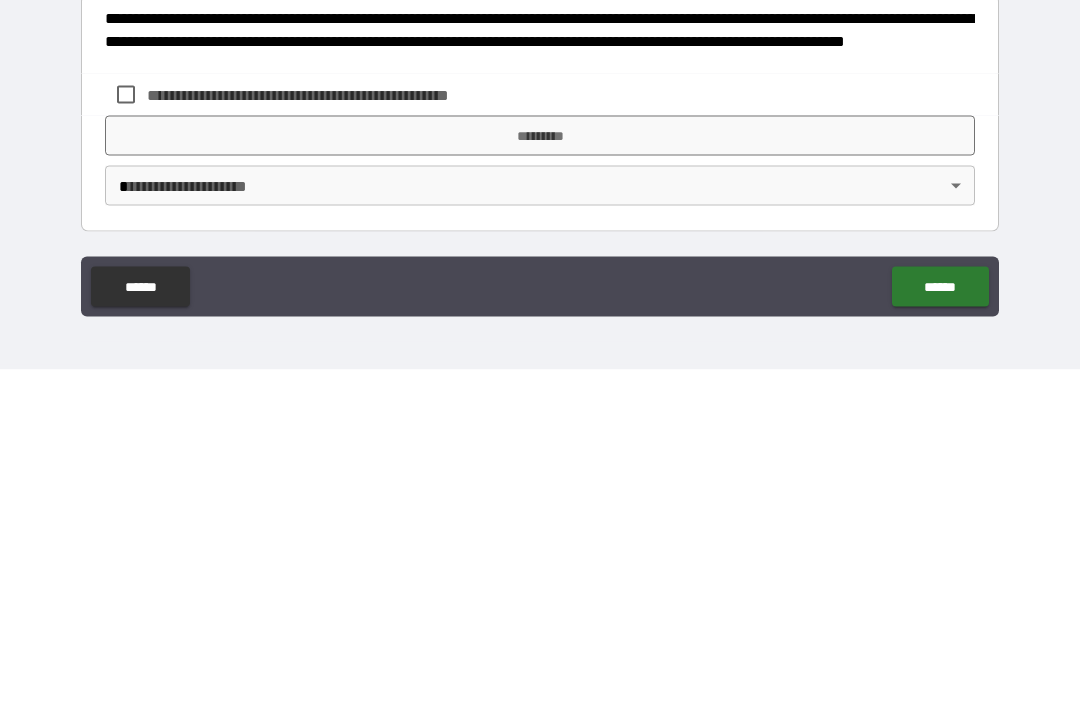 type on "**********" 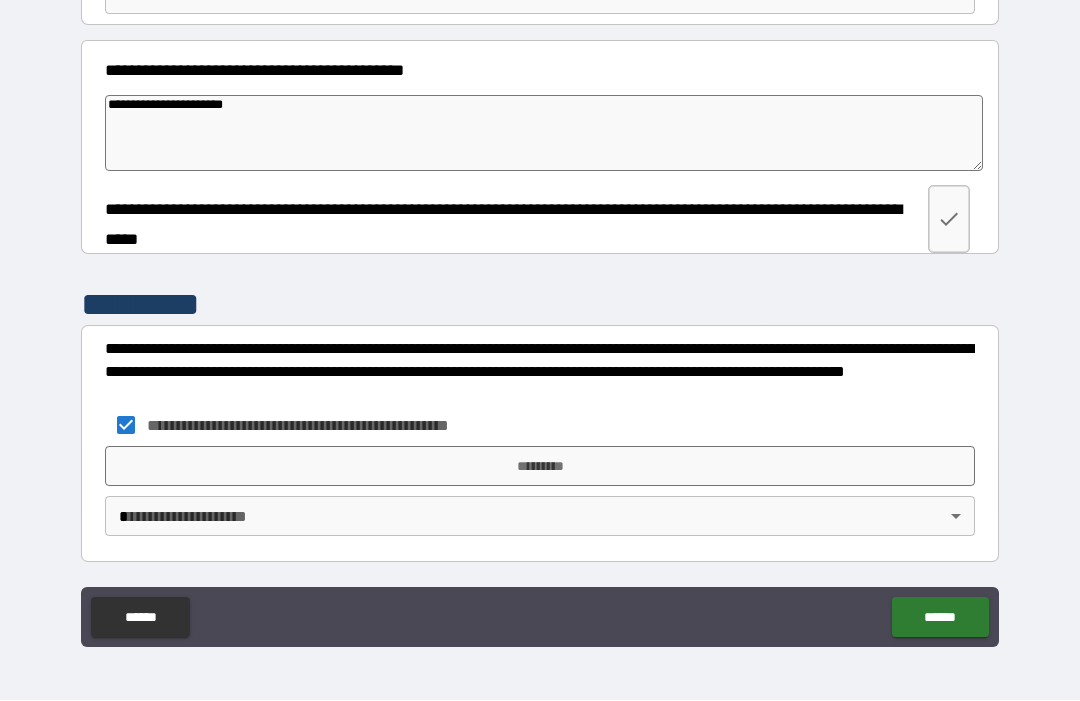 click on "*********" at bounding box center [540, 467] 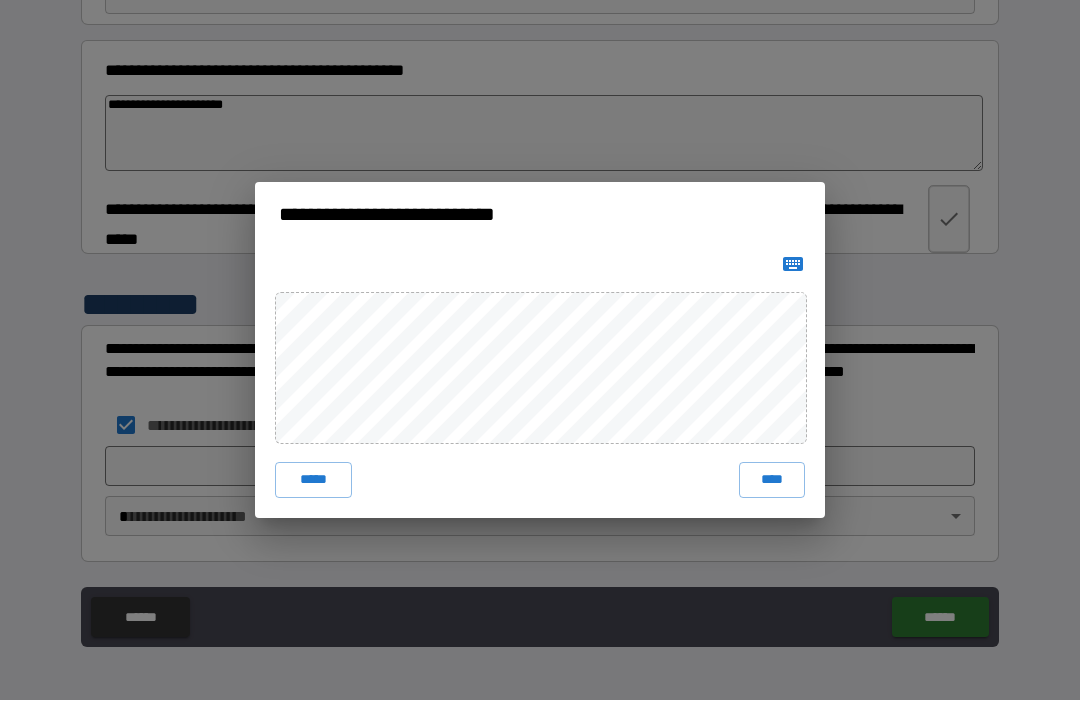 click on "****" at bounding box center [772, 481] 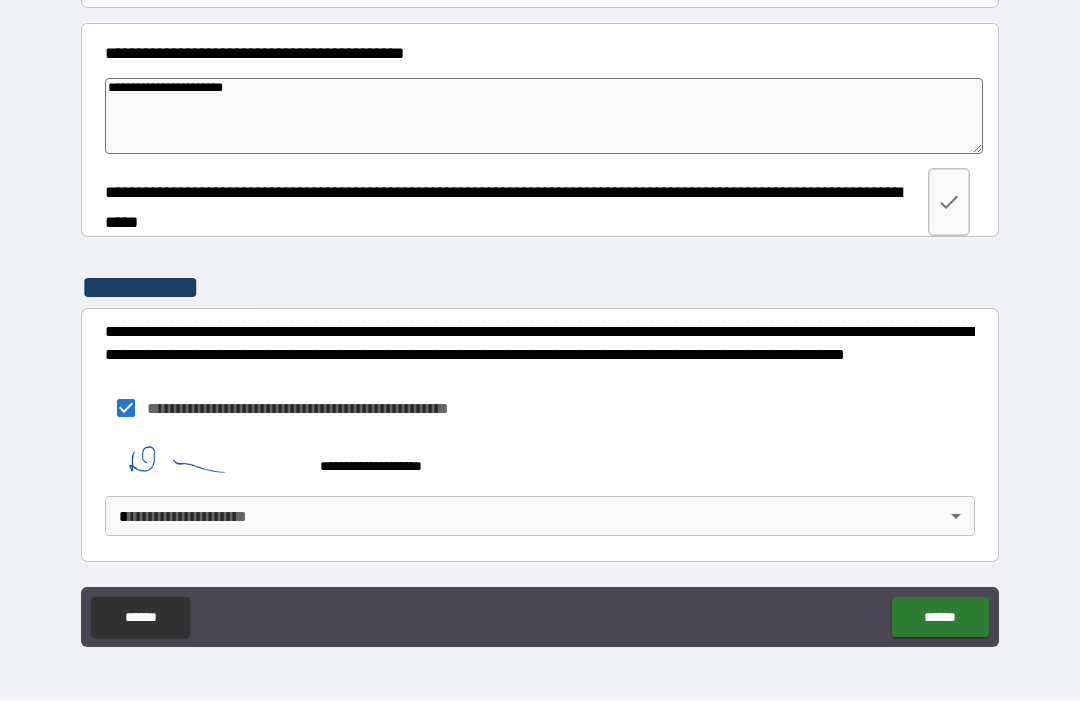 scroll, scrollTop: 220, scrollLeft: 0, axis: vertical 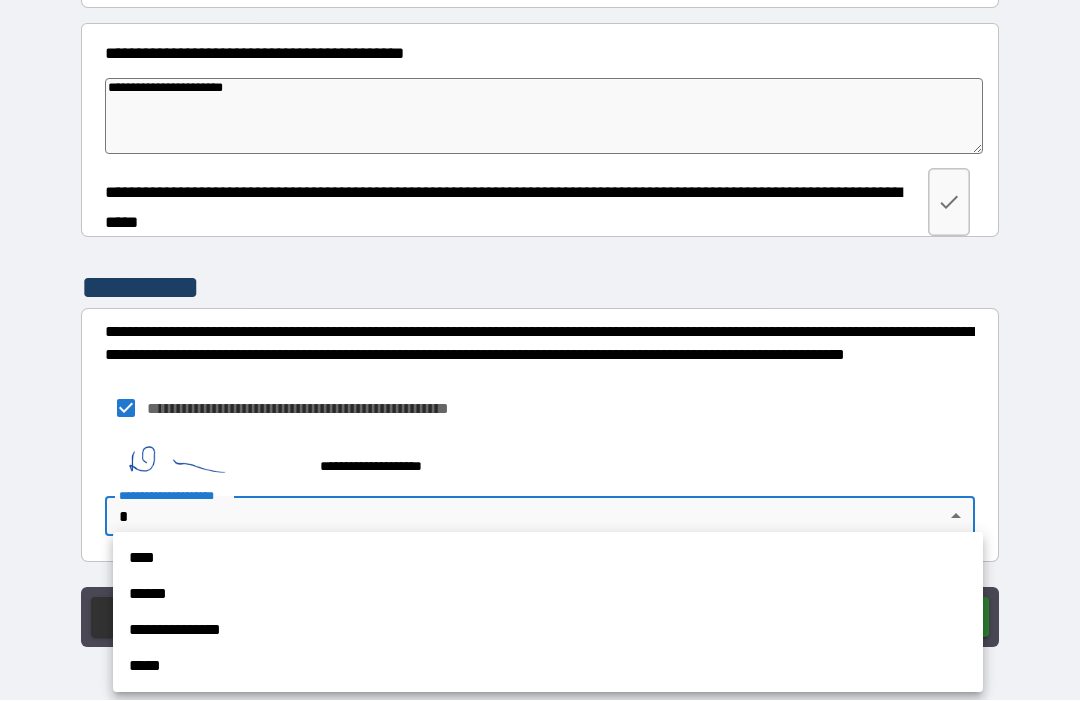 click on "****" at bounding box center [548, 559] 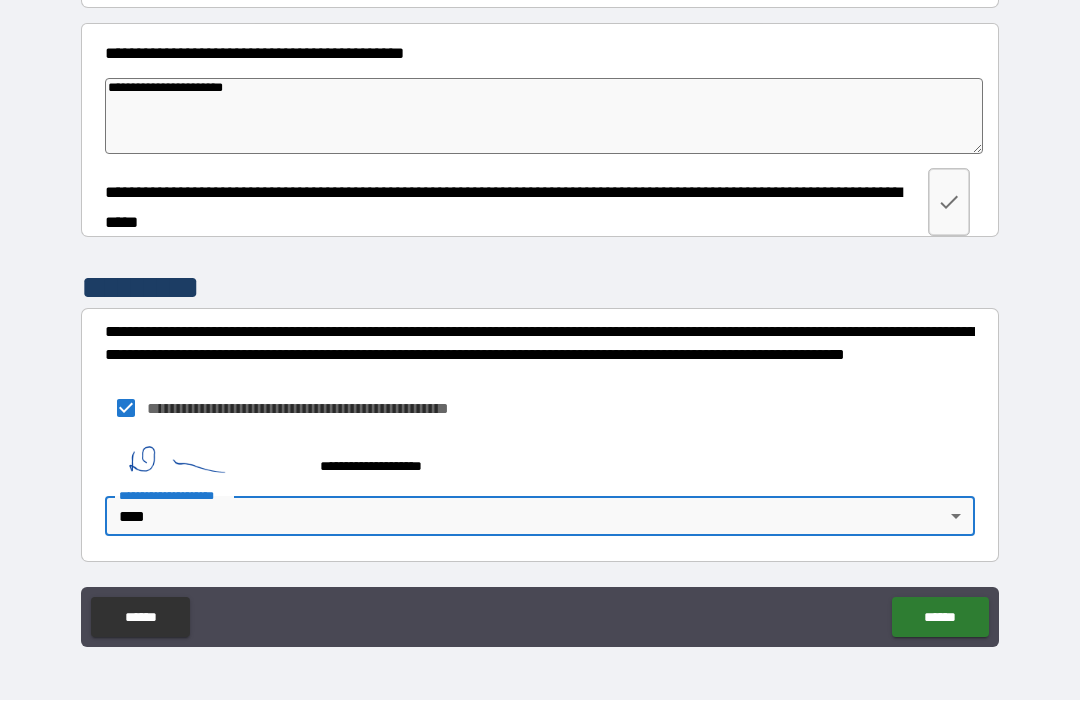 type on "*" 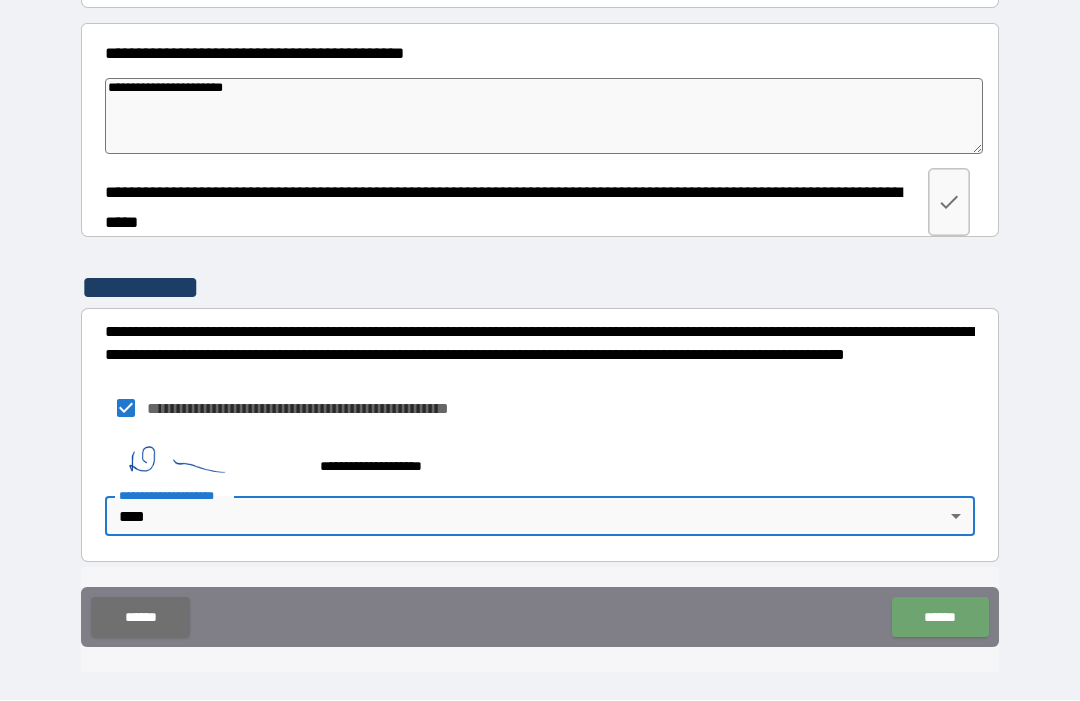 click on "******" at bounding box center (940, 618) 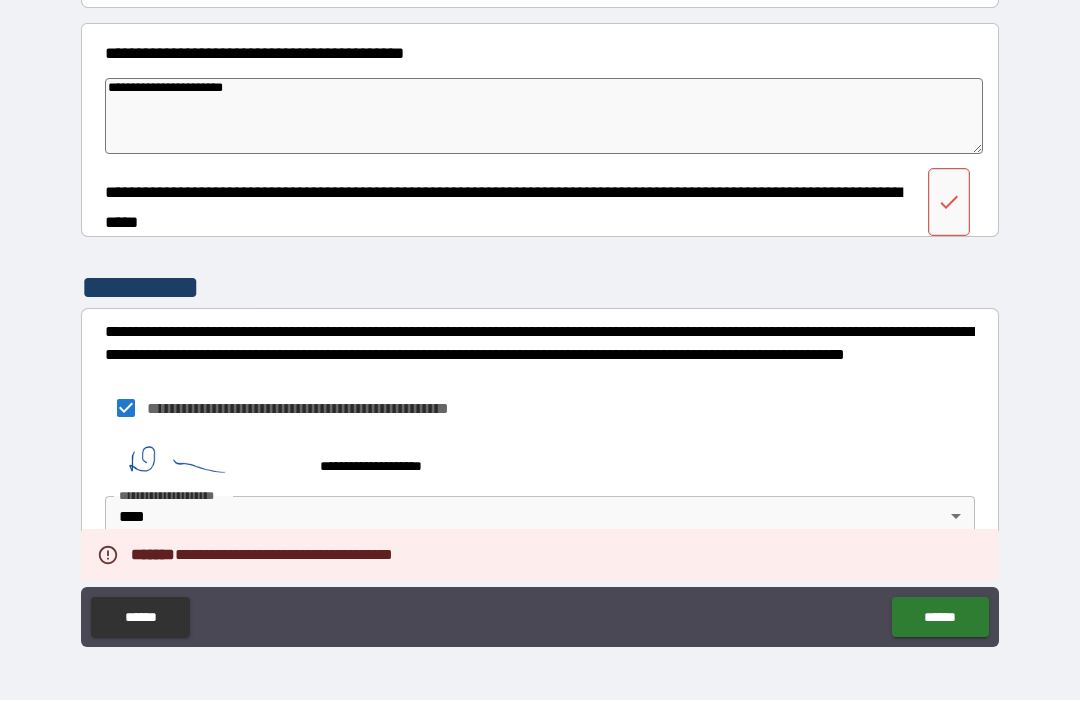 scroll, scrollTop: 220, scrollLeft: 0, axis: vertical 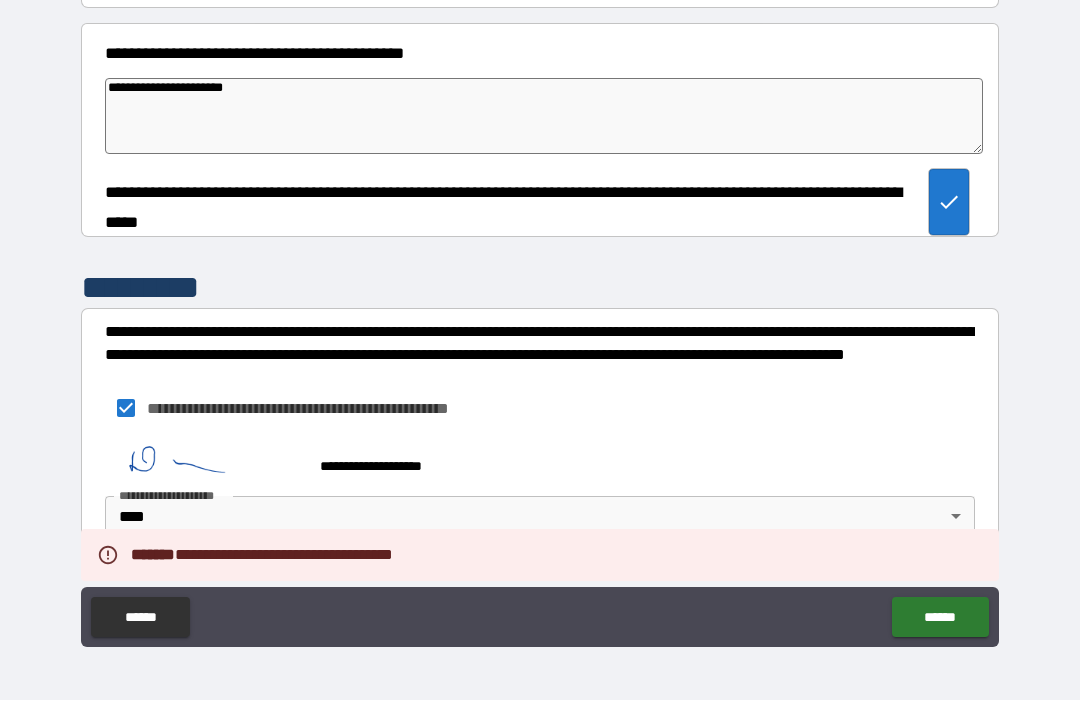 type on "*" 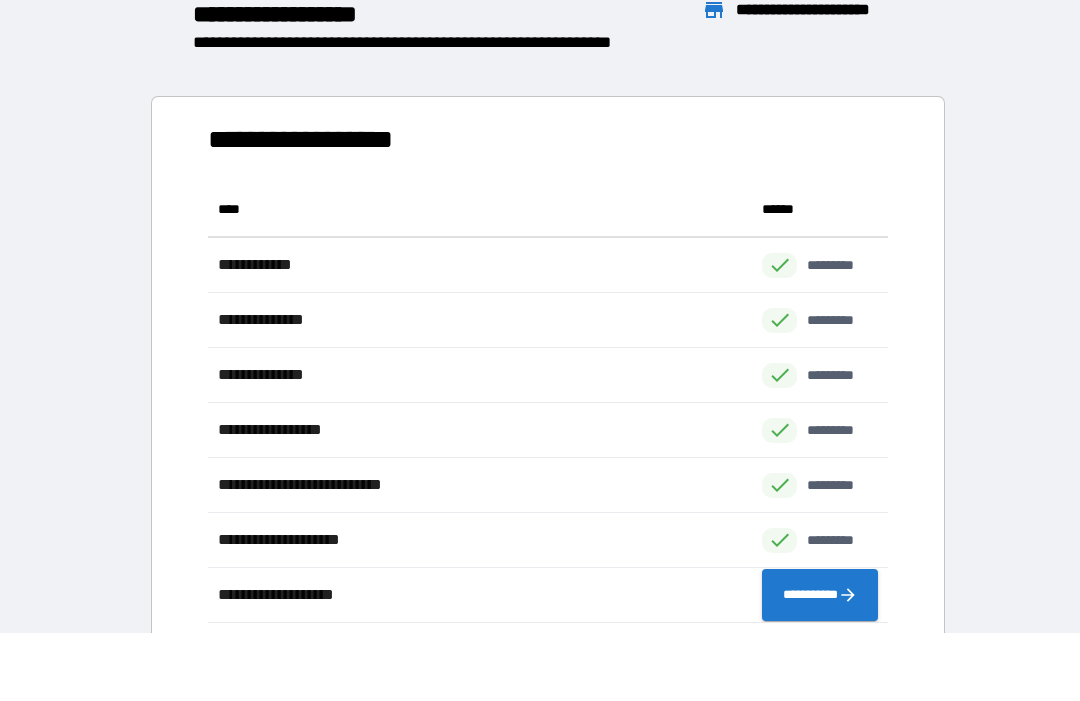 scroll, scrollTop: 1, scrollLeft: 1, axis: both 